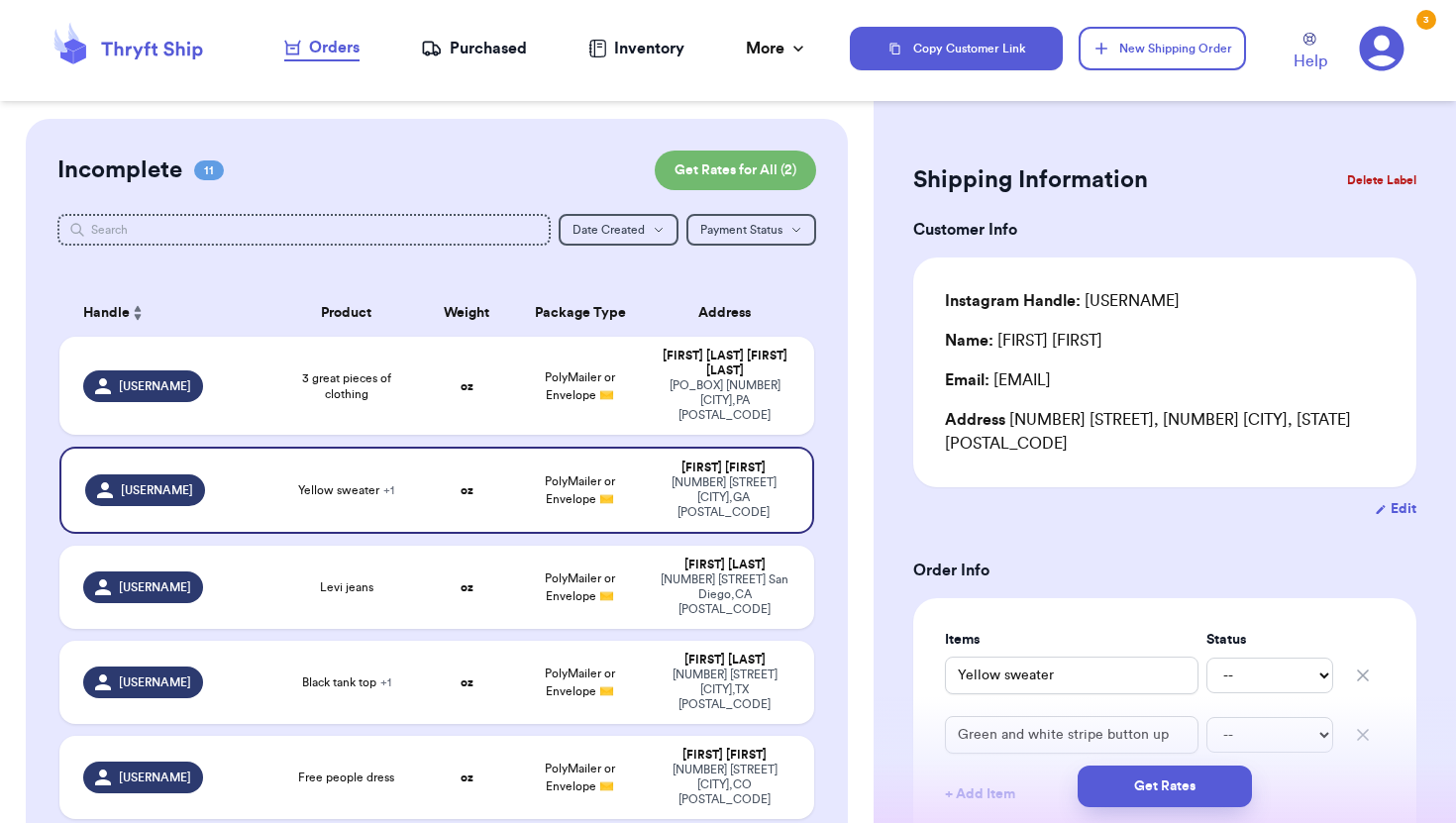 scroll, scrollTop: 0, scrollLeft: 0, axis: both 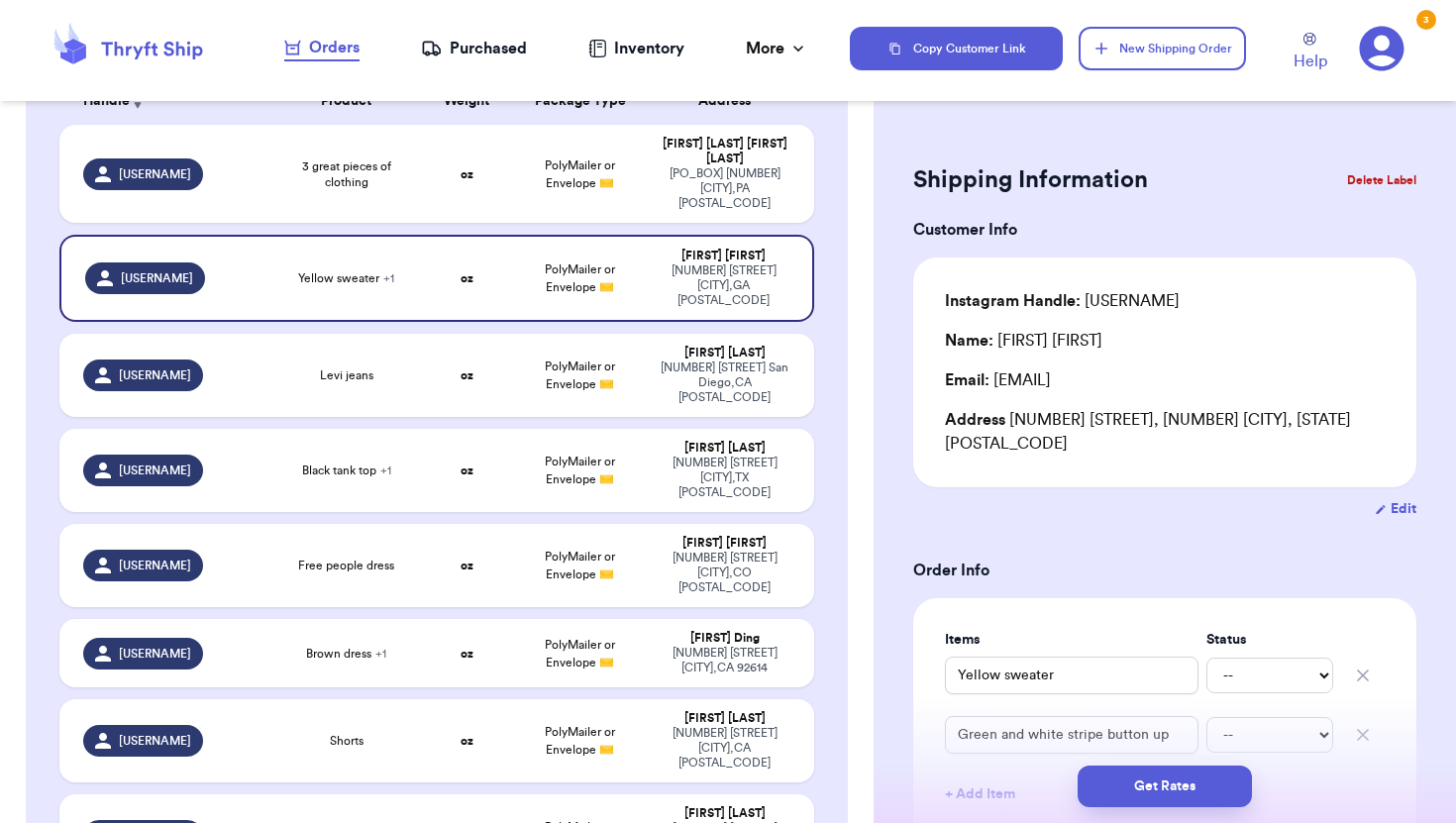 click on "Purchased" at bounding box center (473, 49) 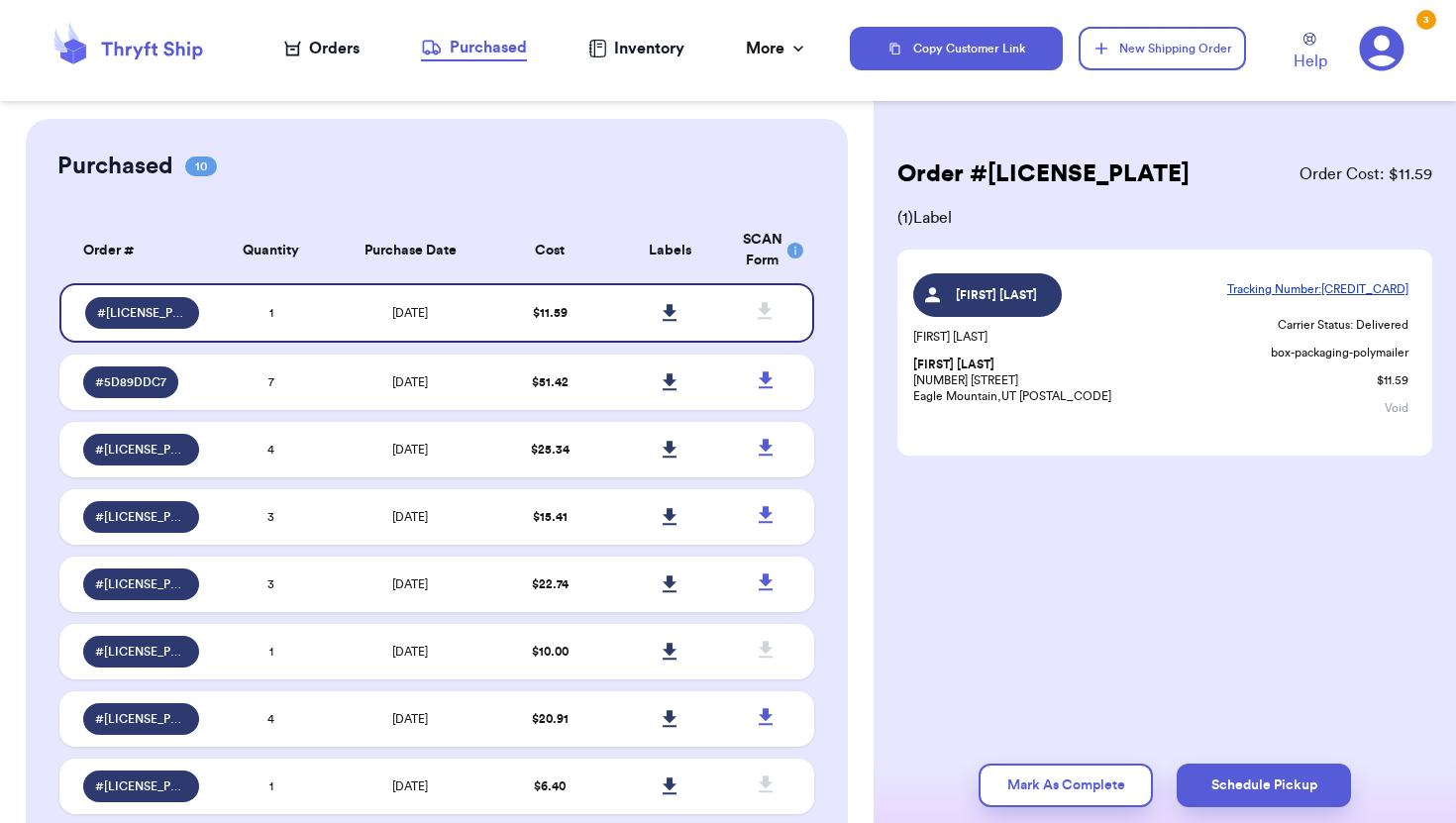 click on "Orders" at bounding box center (322, 49) 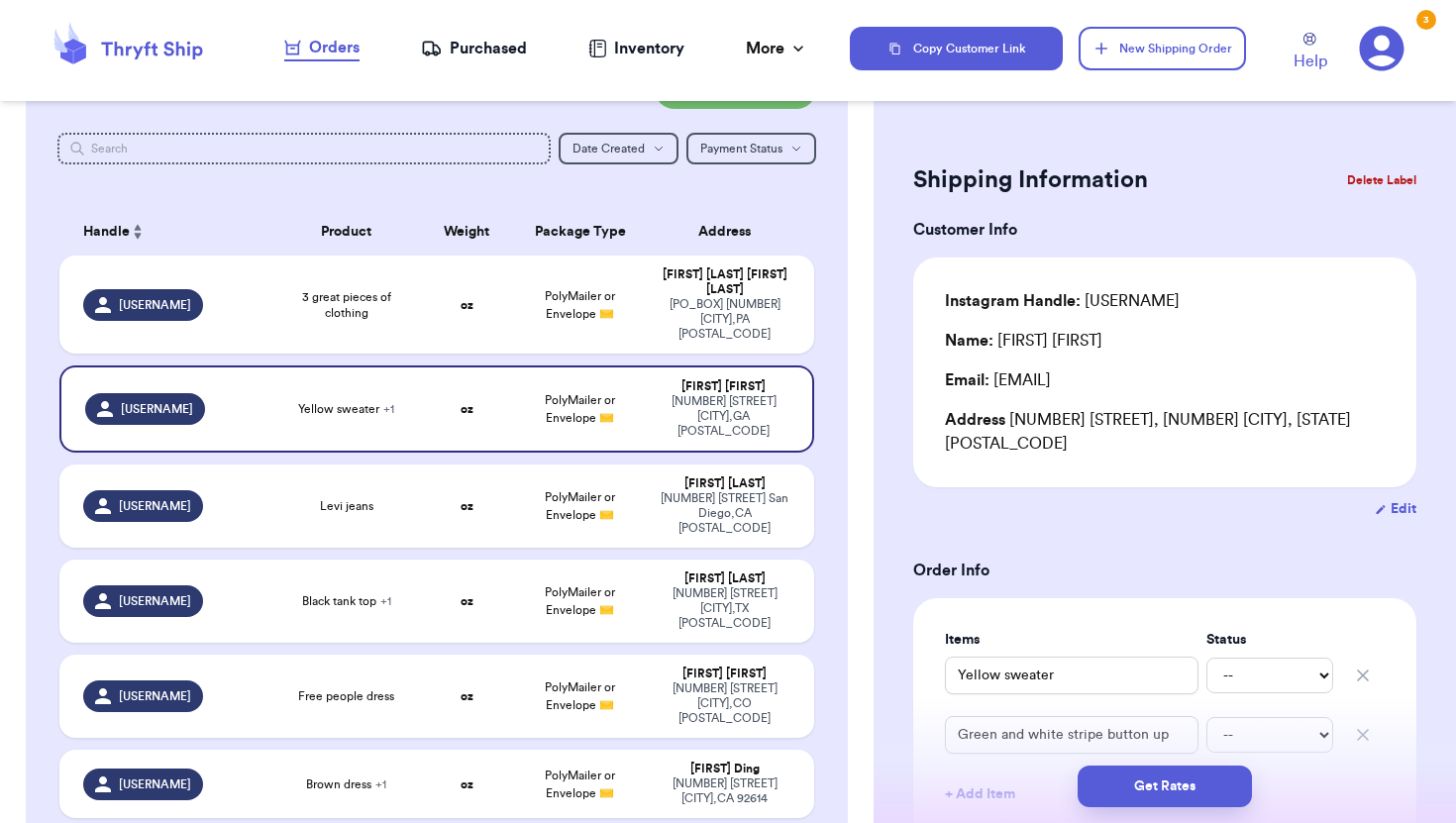 scroll, scrollTop: 24, scrollLeft: 0, axis: vertical 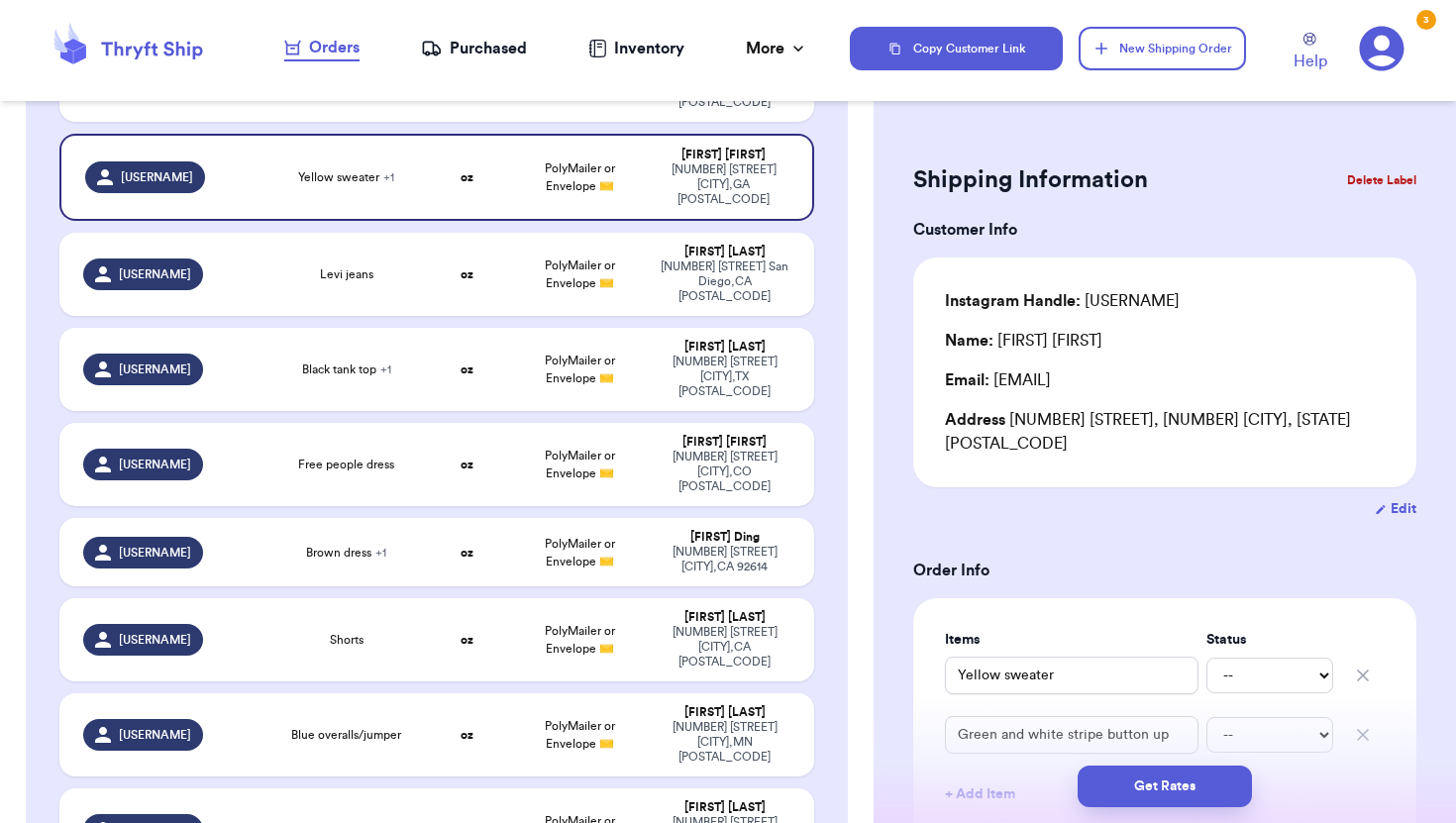 type 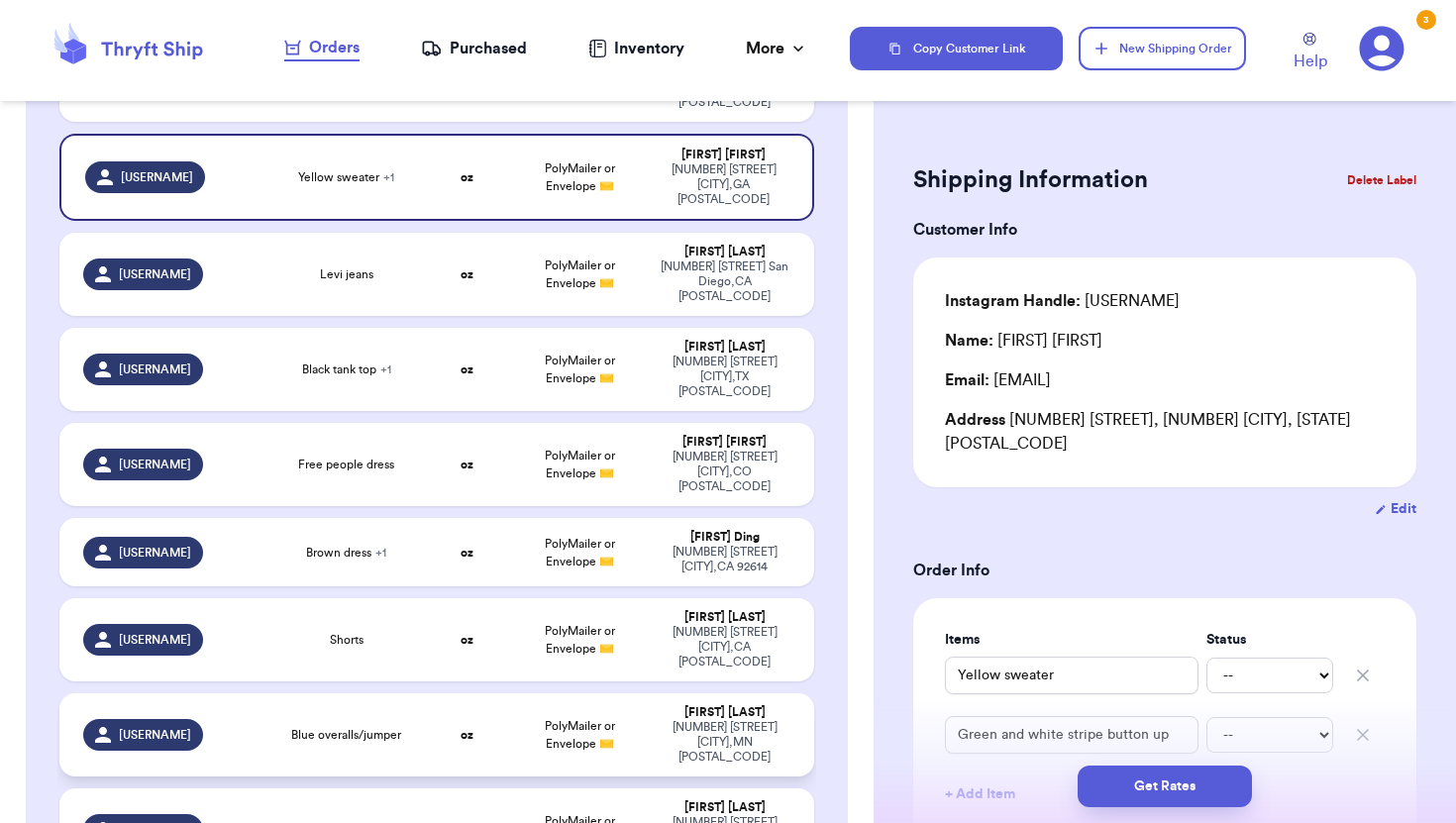 click on "Blue overalls/jumper" at bounding box center [346, 735] 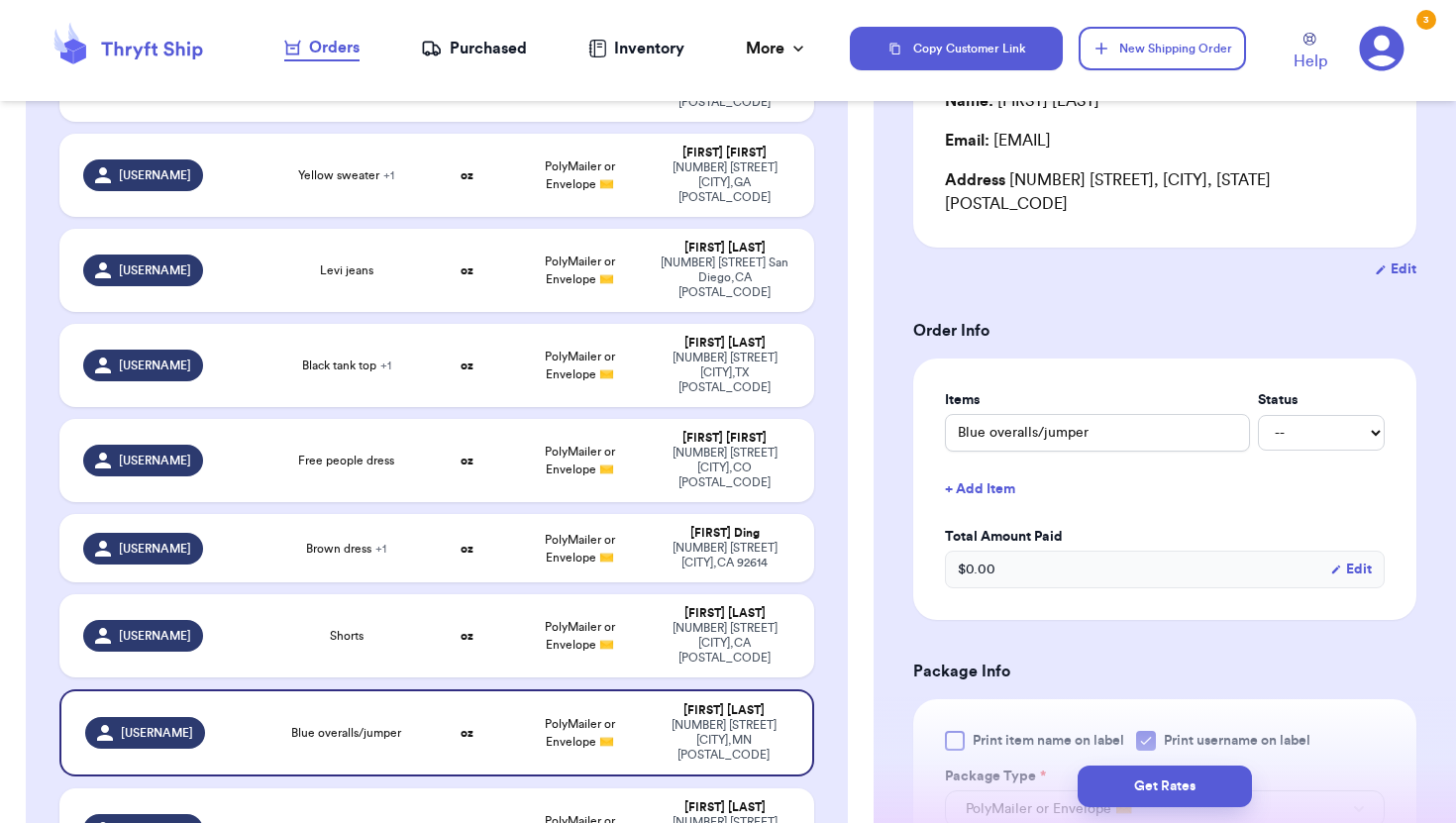 scroll, scrollTop: 242, scrollLeft: 0, axis: vertical 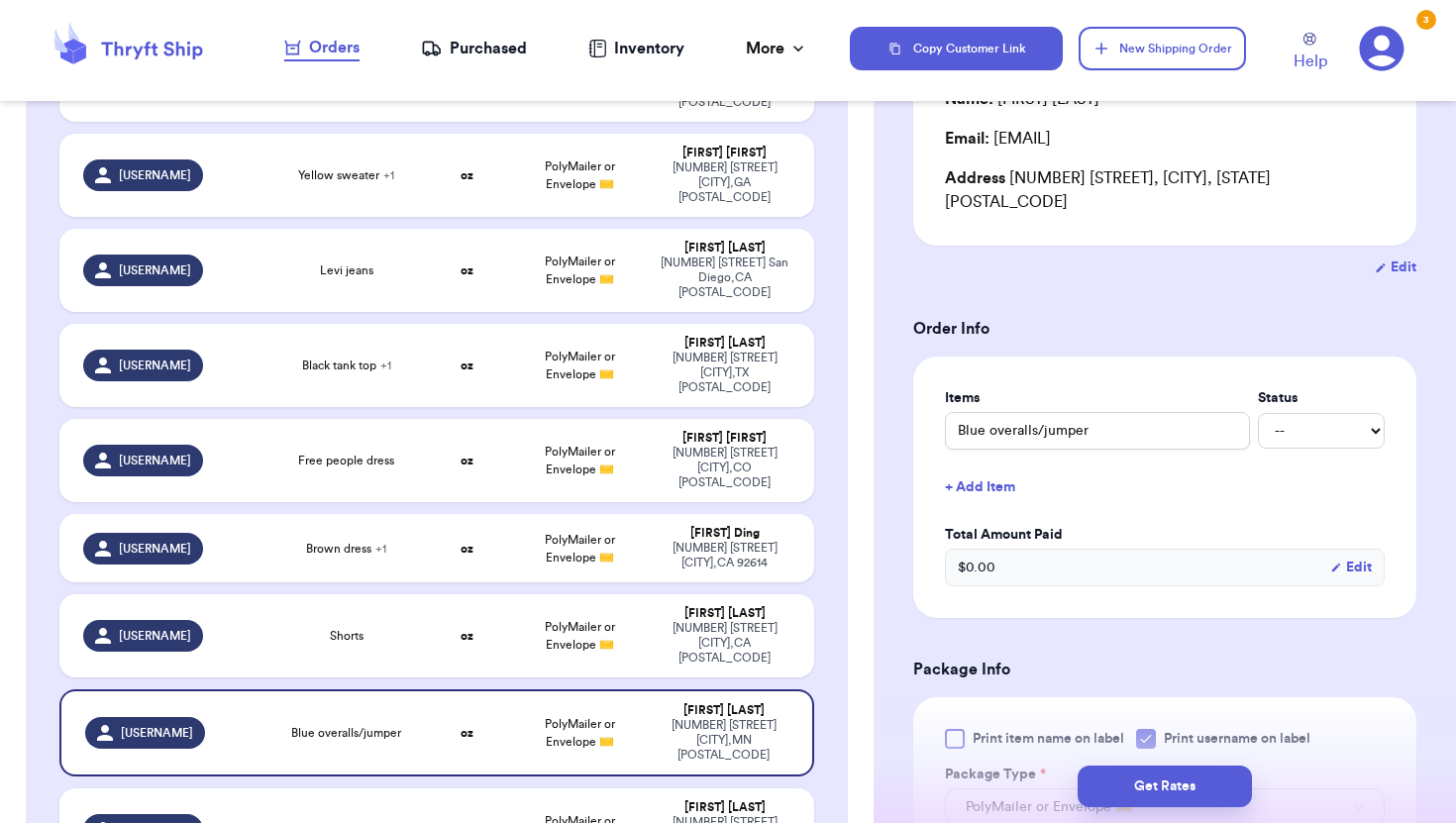 type 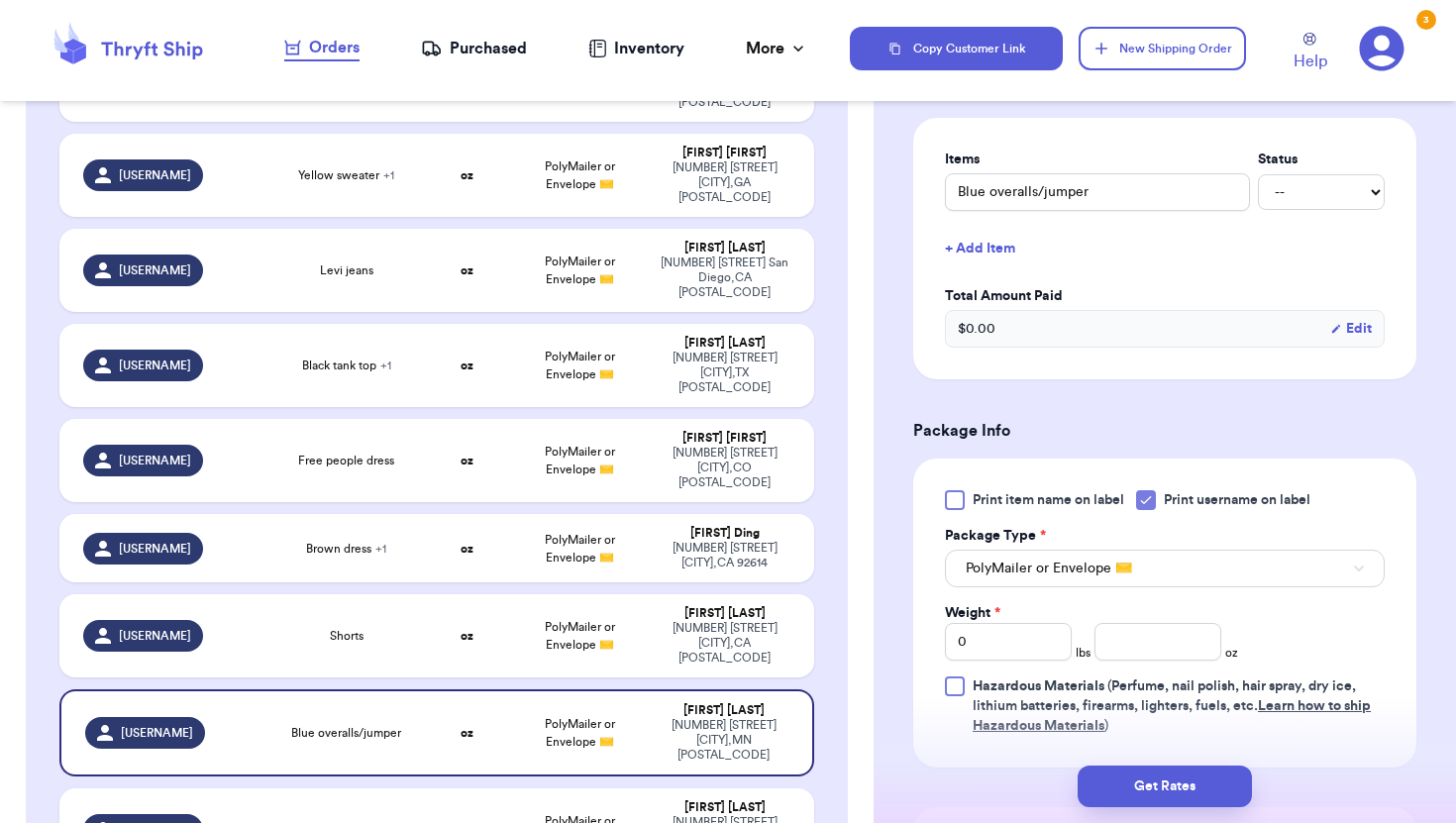 scroll, scrollTop: 482, scrollLeft: 0, axis: vertical 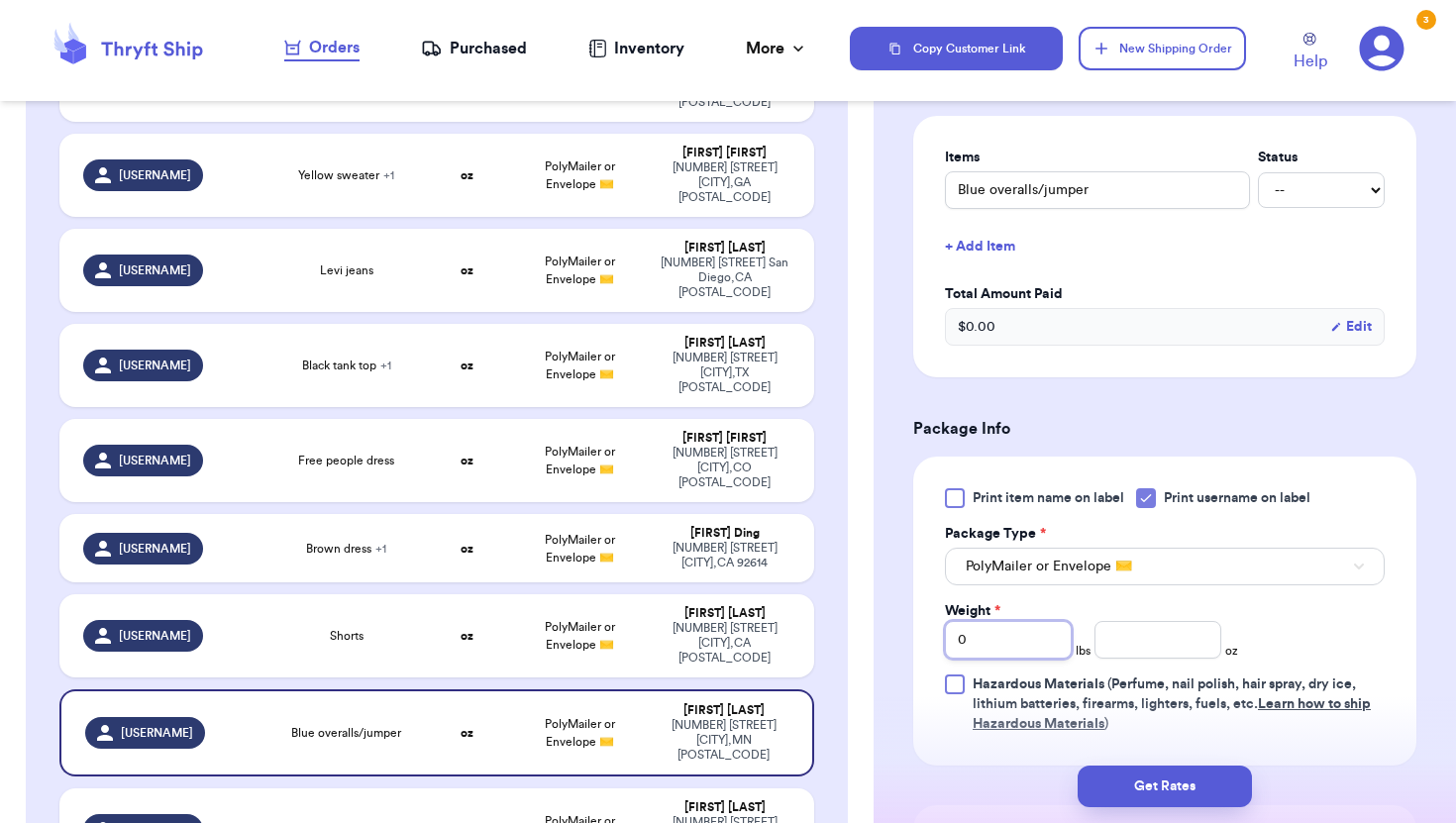 click on "0" at bounding box center (1008, 640) 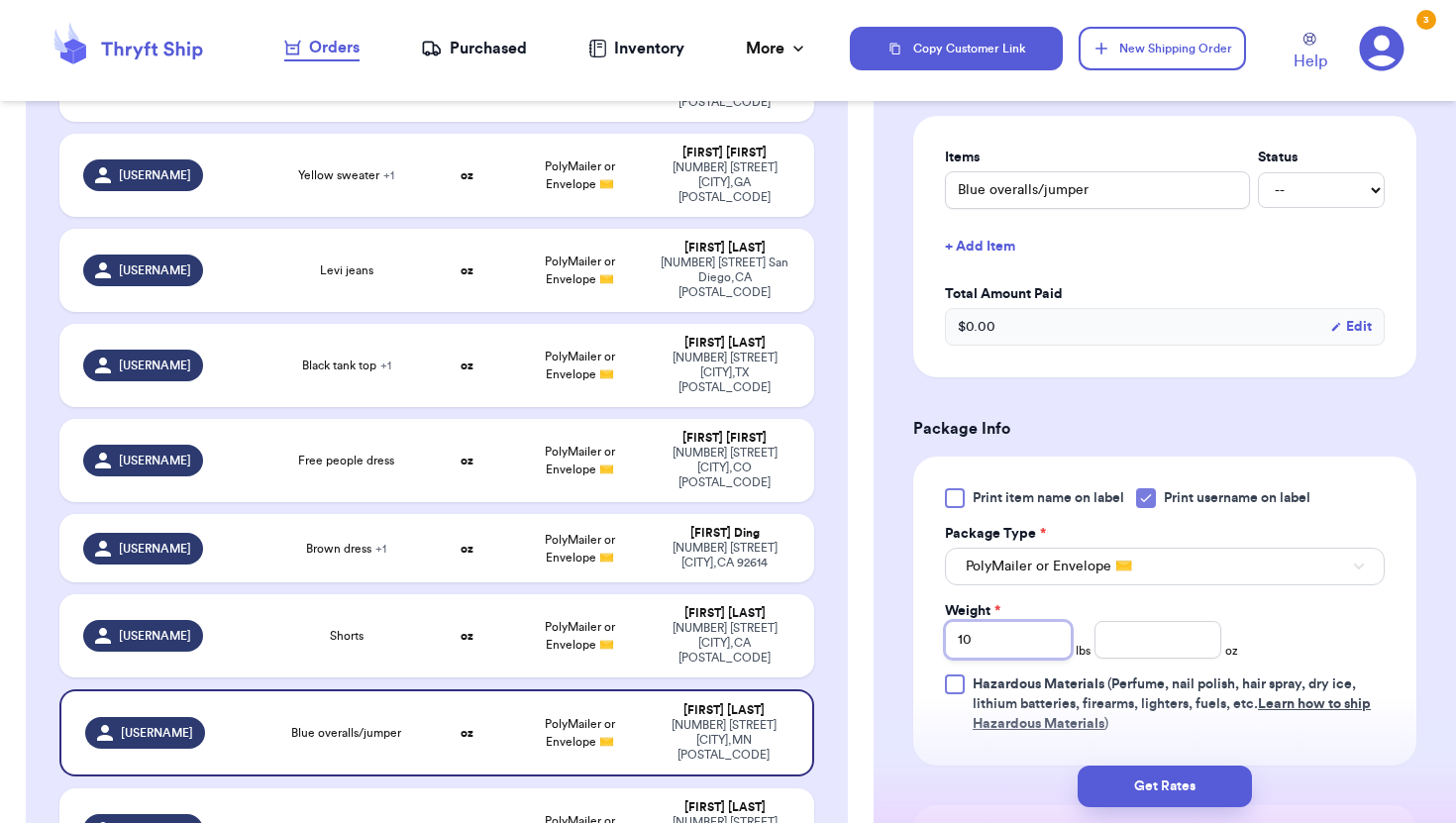type 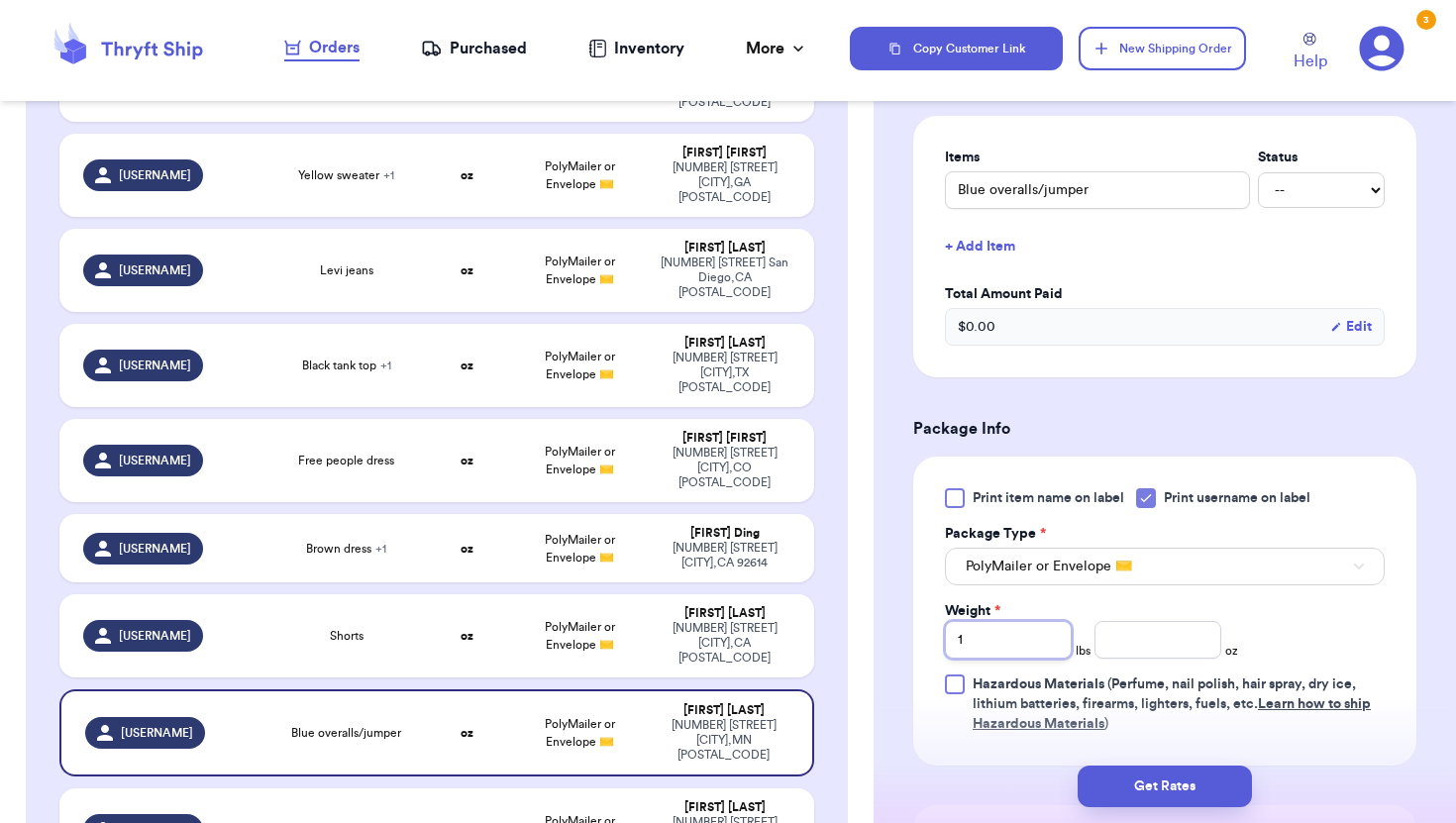 type 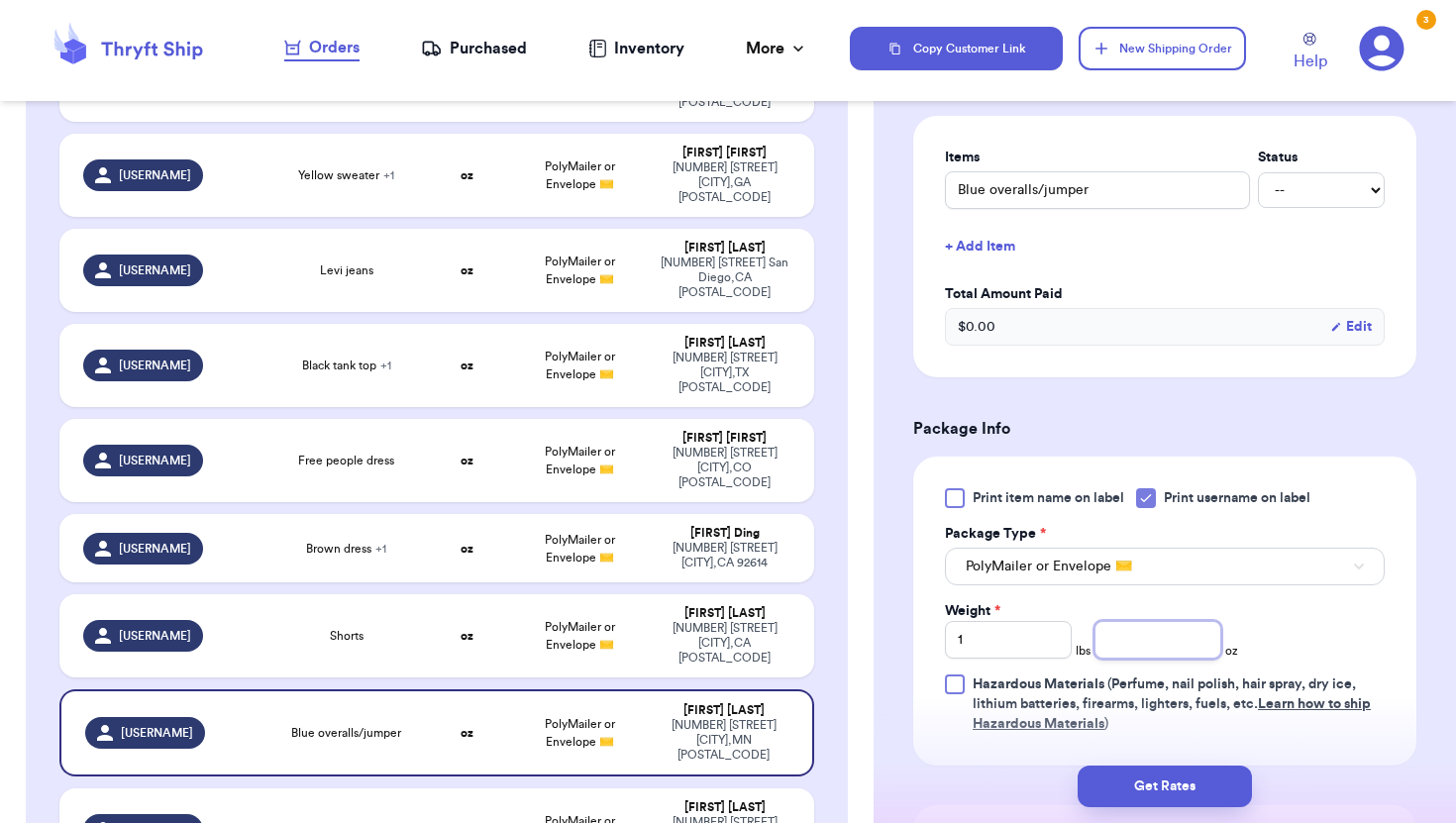 click at bounding box center (1158, 640) 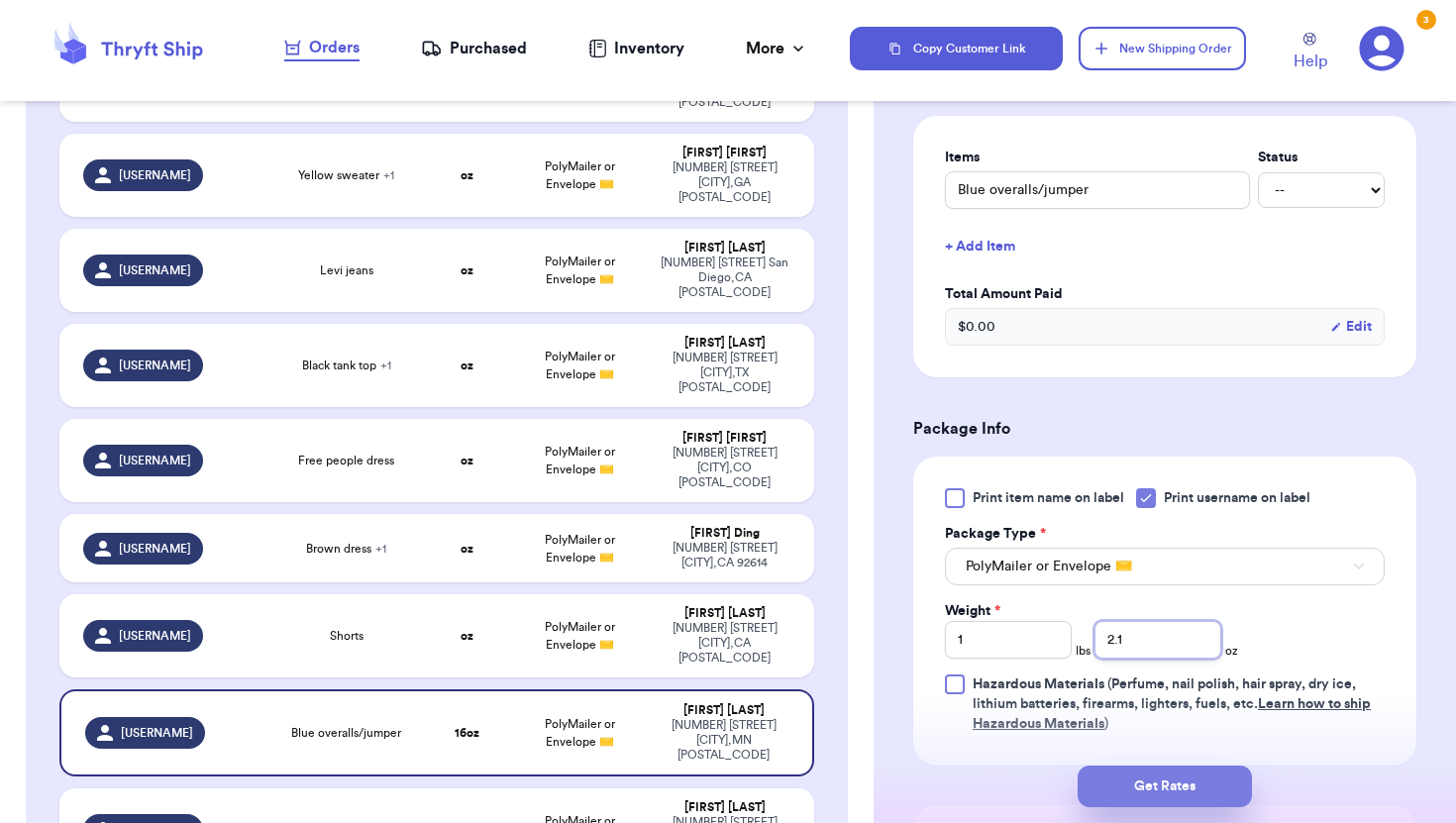 type on "2.1" 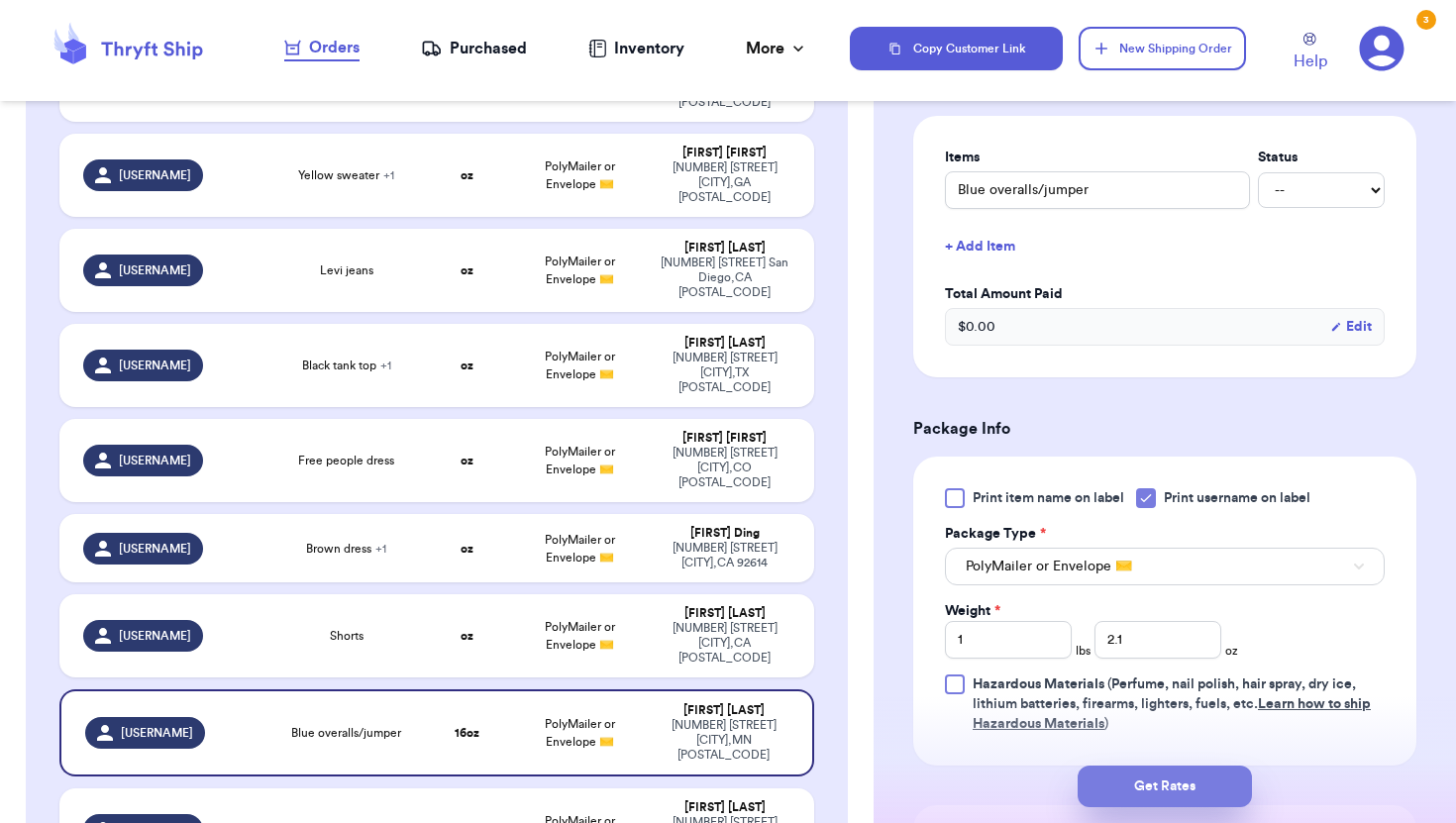 click on "Get Rates" at bounding box center (1165, 786) 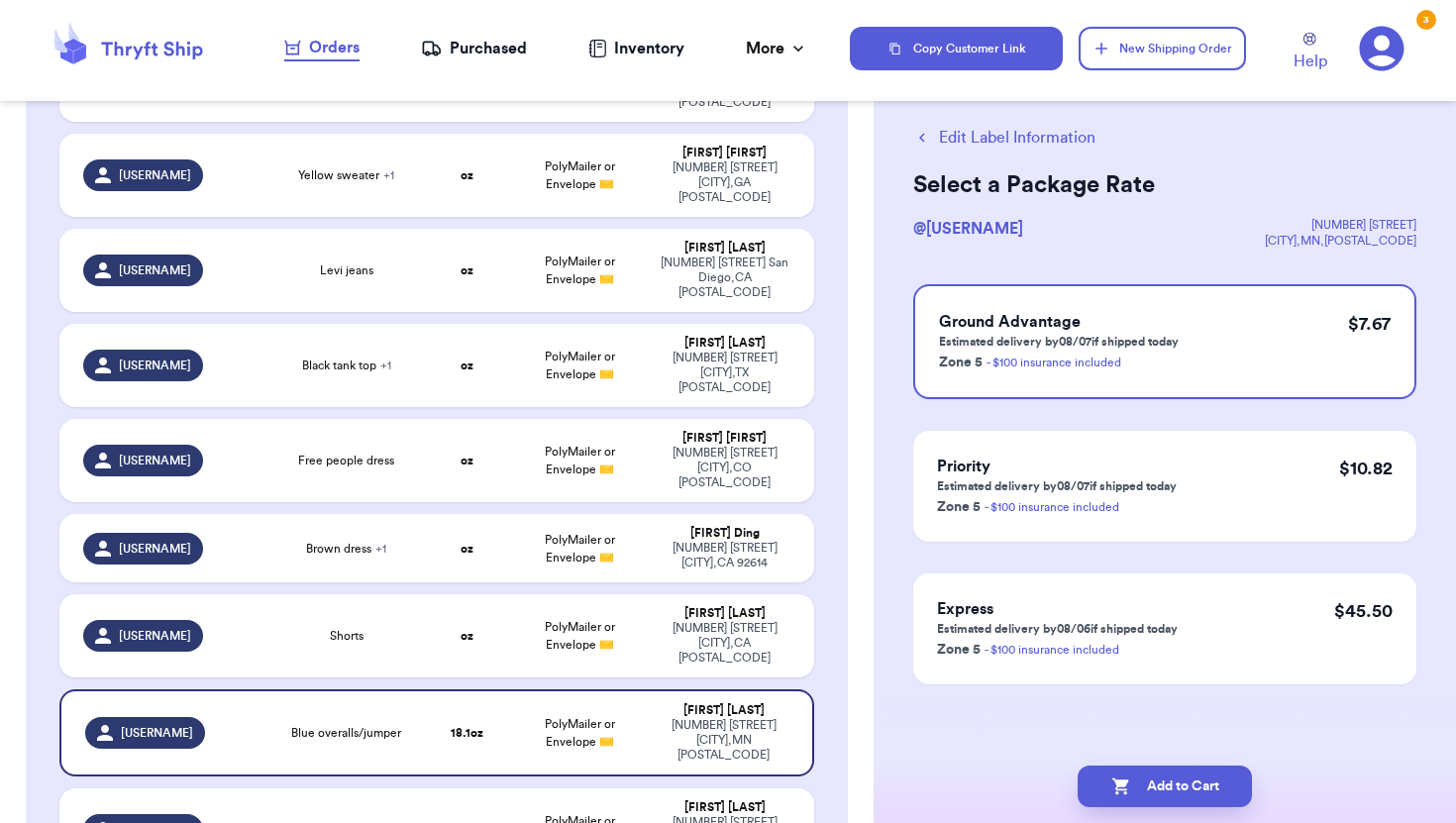 scroll, scrollTop: 0, scrollLeft: 0, axis: both 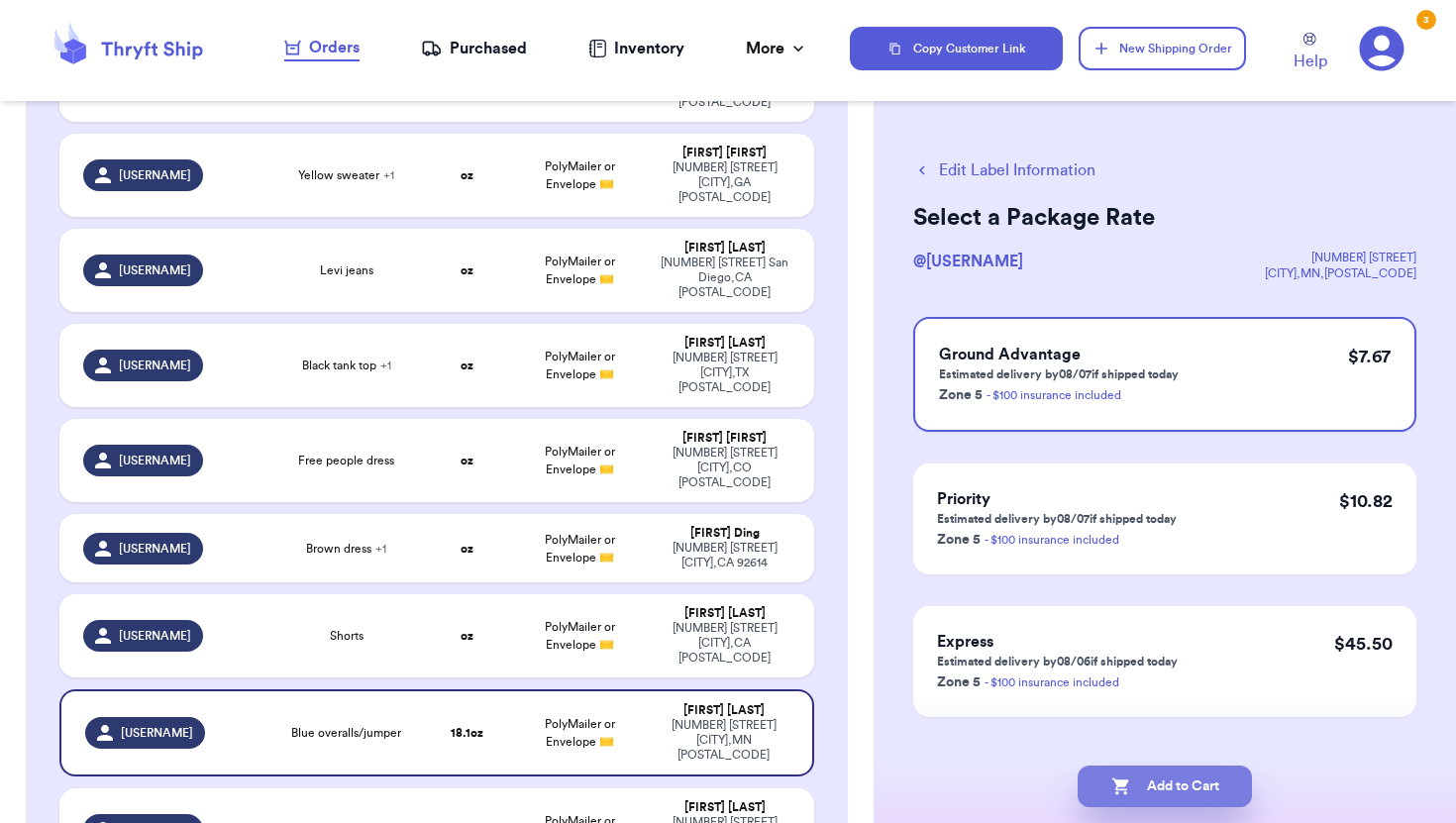 click on "Add to Cart" at bounding box center [1165, 786] 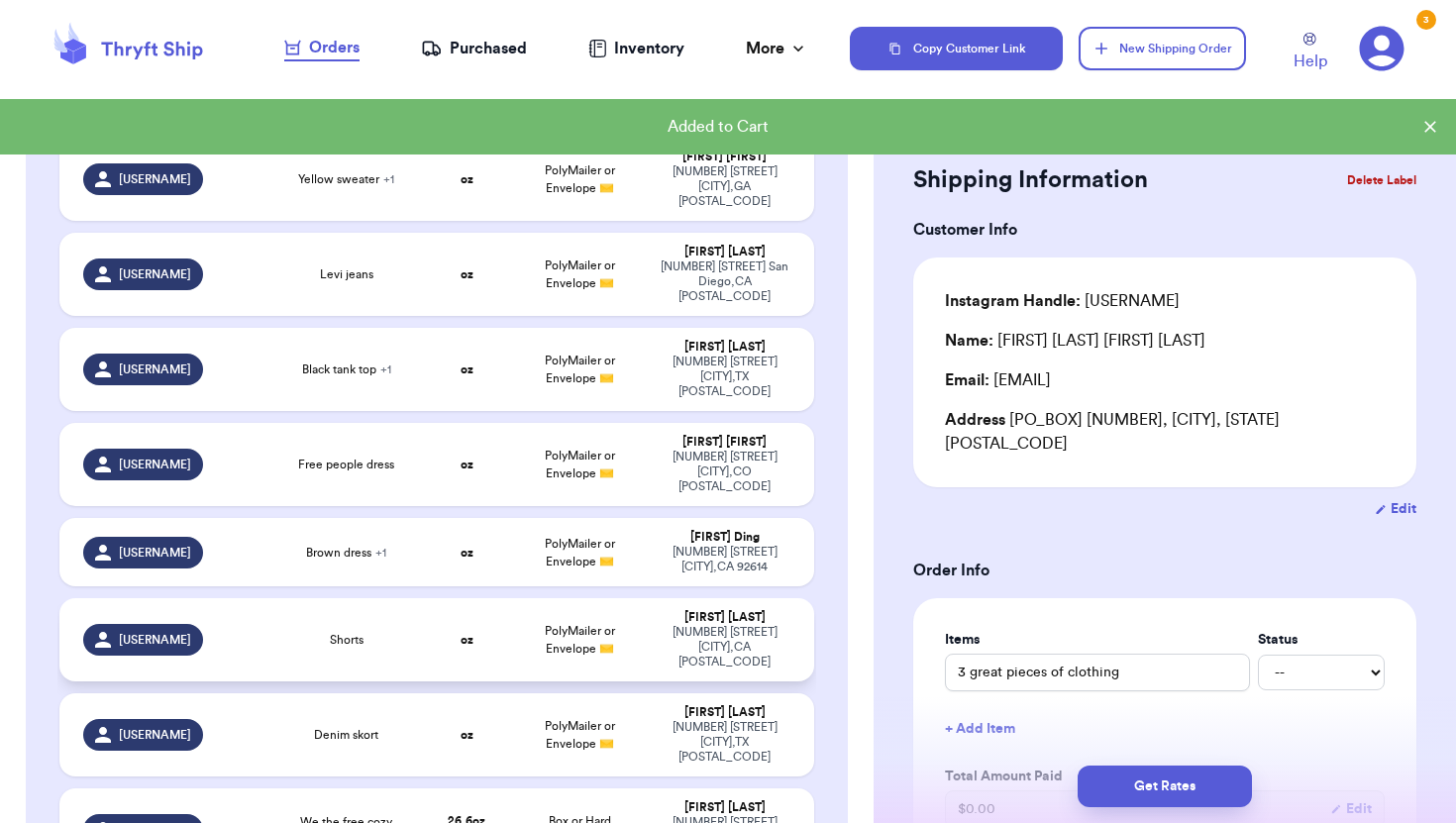 type 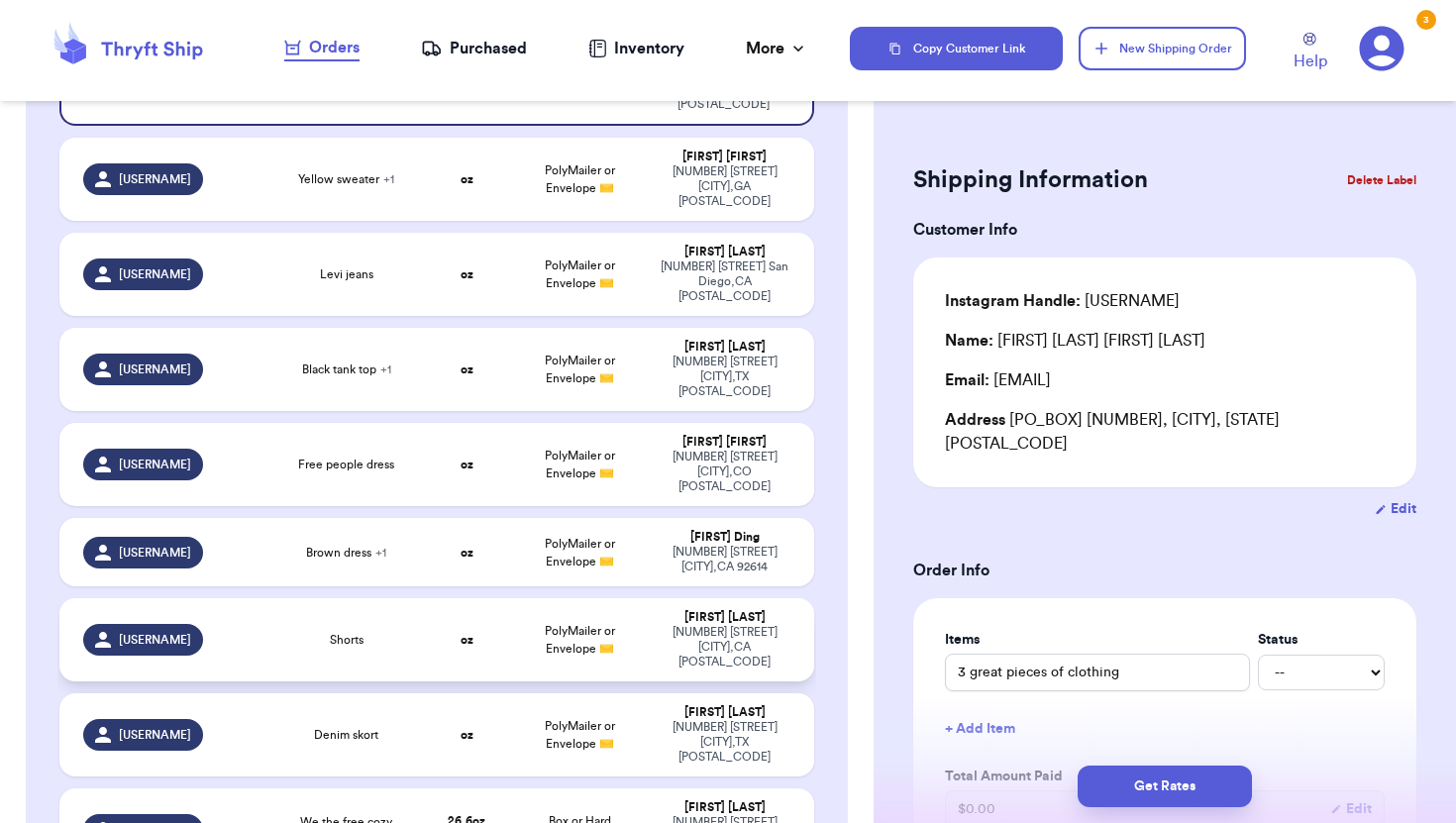click on "Shorts" at bounding box center (347, 640) 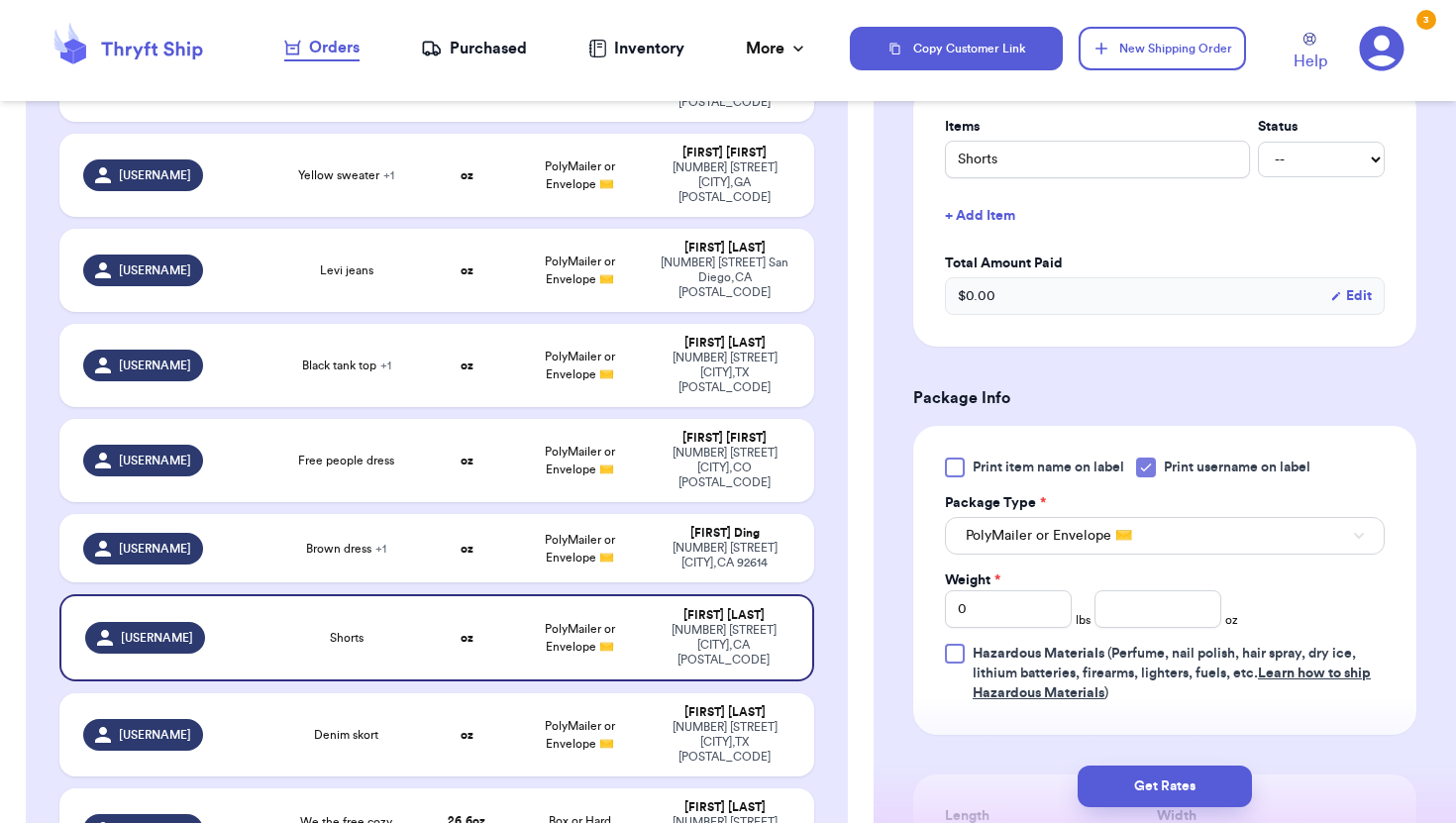 scroll, scrollTop: 520, scrollLeft: 0, axis: vertical 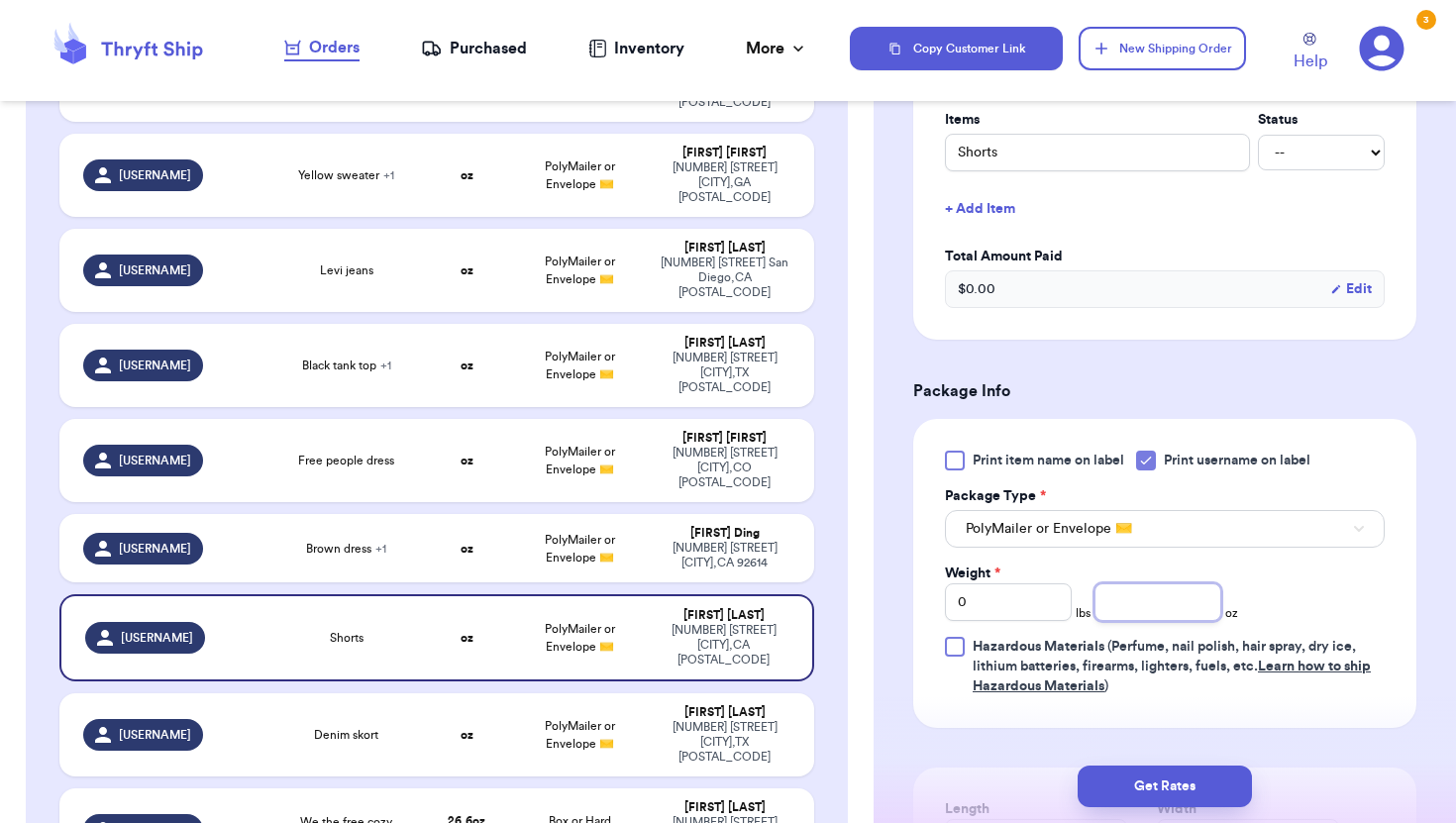 click at bounding box center (1158, 602) 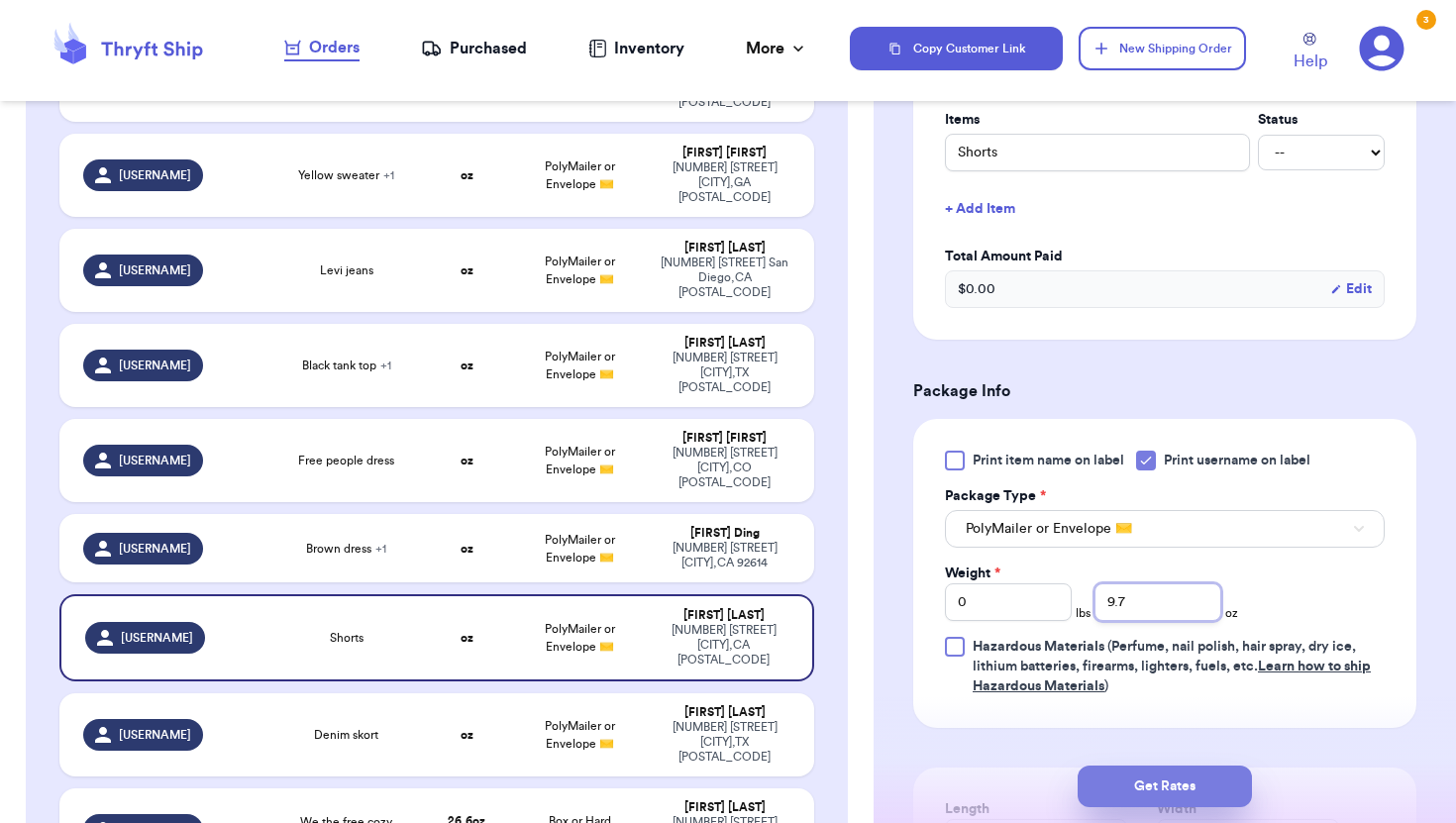 type on "9.7" 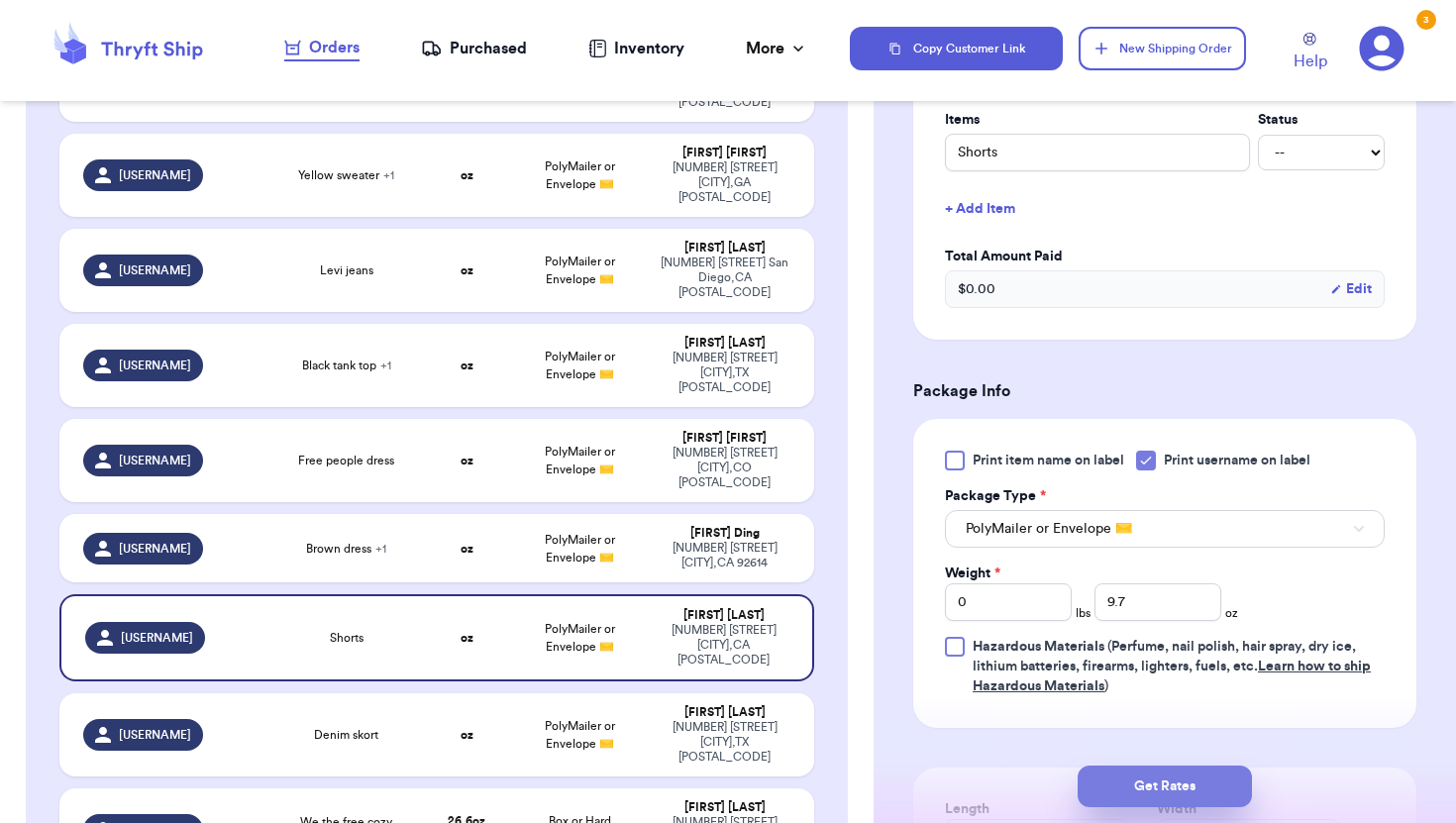click on "Get Rates" at bounding box center [1165, 786] 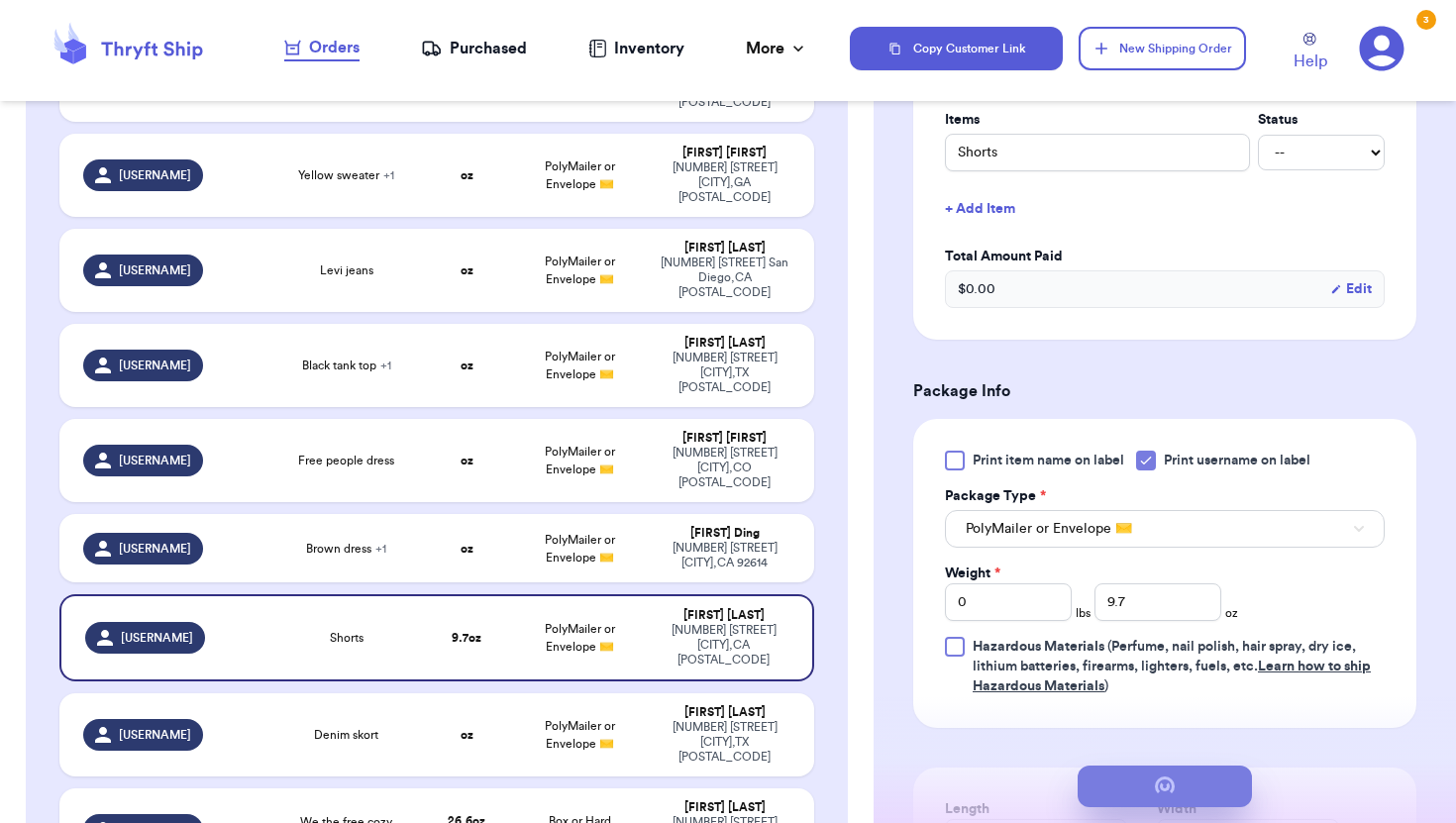 scroll, scrollTop: 0, scrollLeft: 0, axis: both 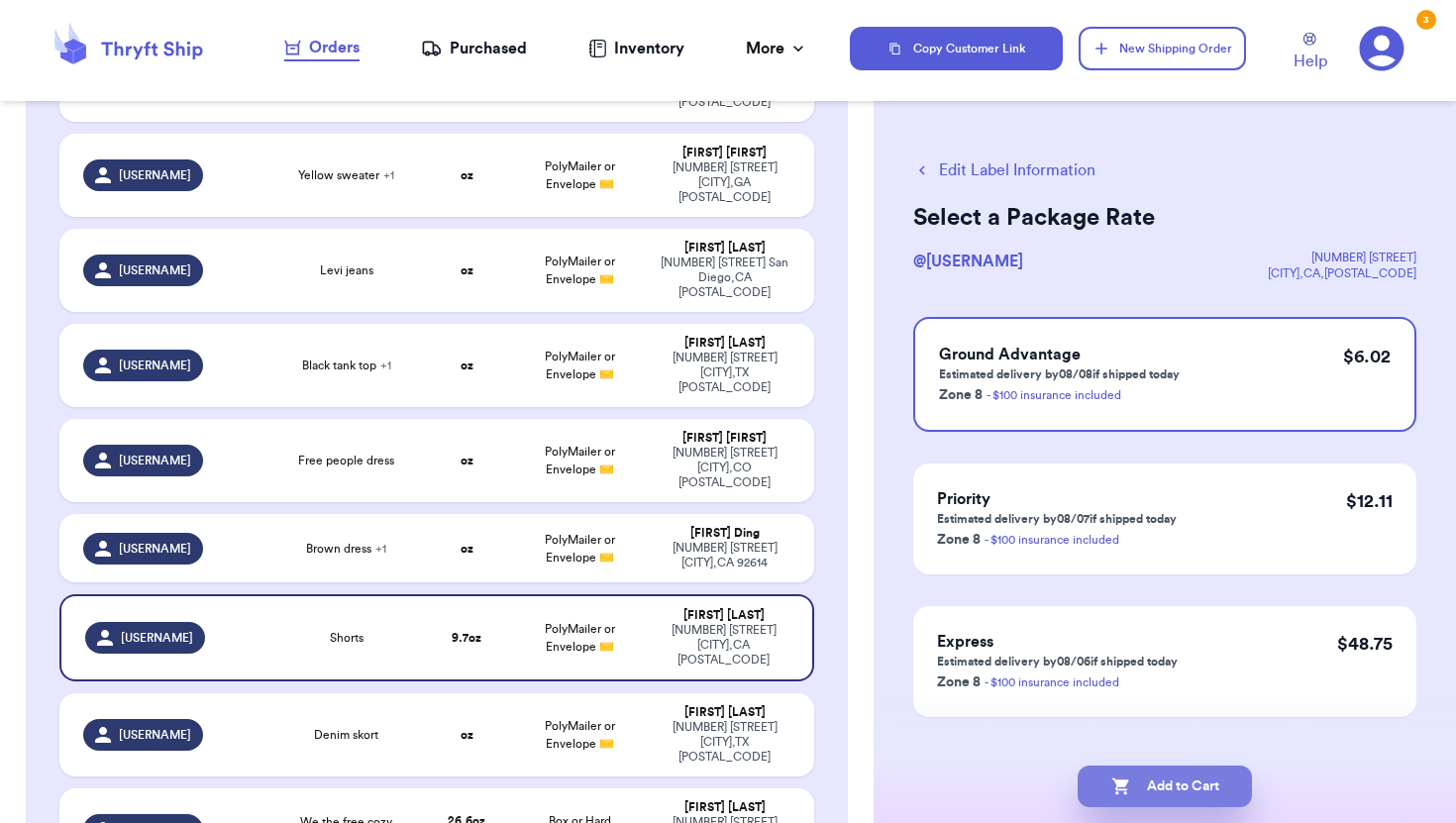 click on "Add to Cart" at bounding box center [1165, 786] 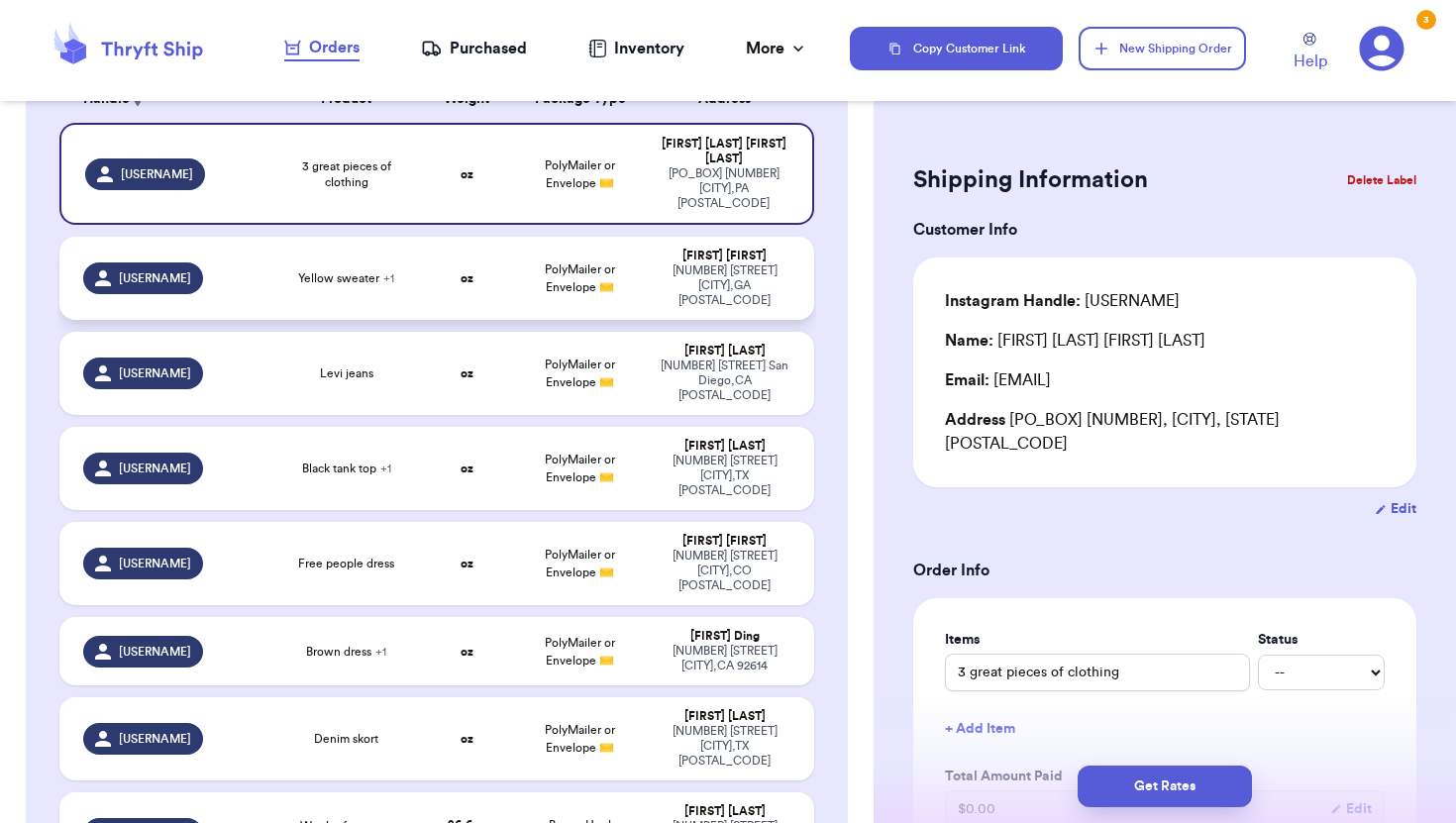 scroll, scrollTop: 213, scrollLeft: 0, axis: vertical 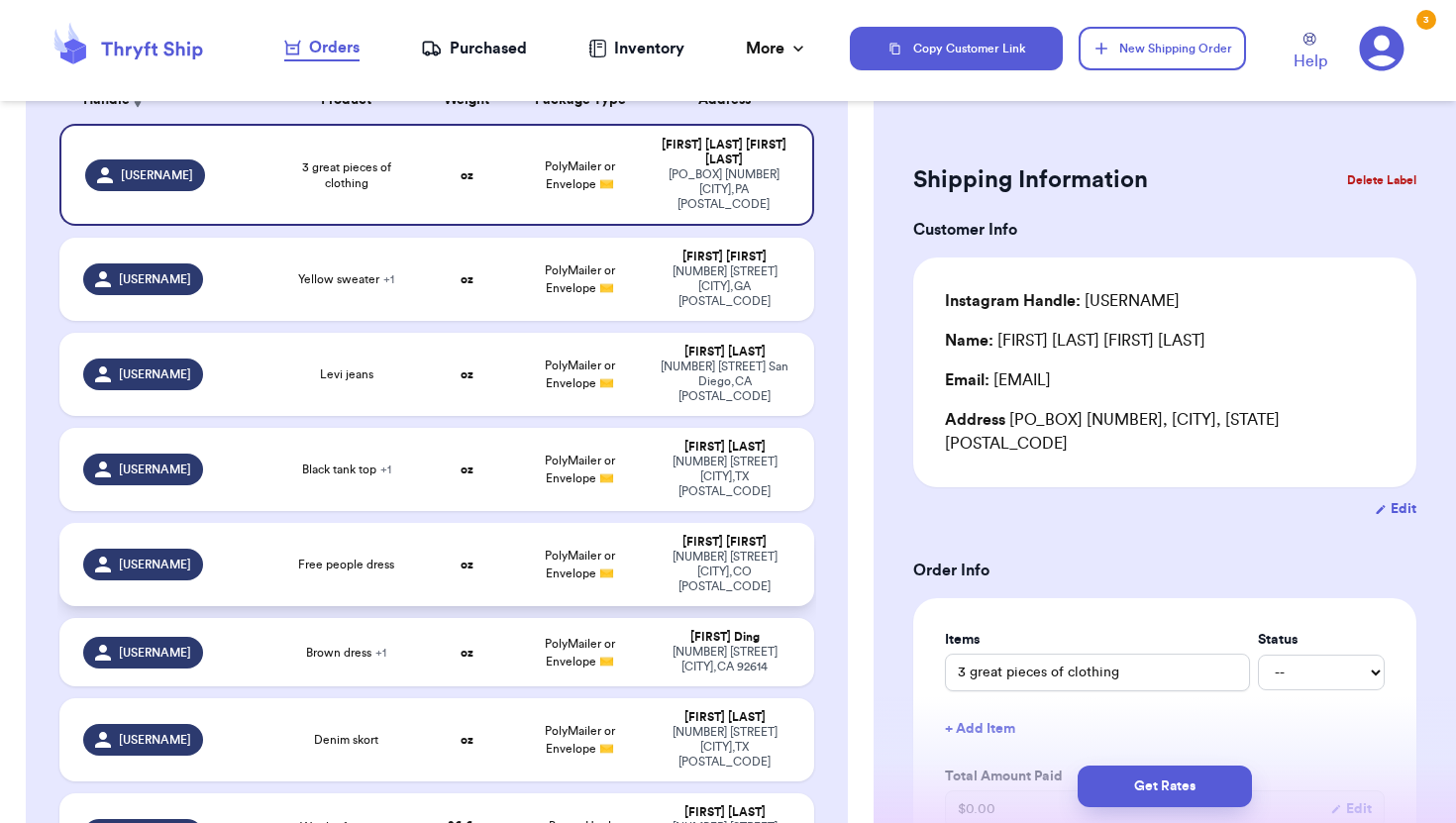 type 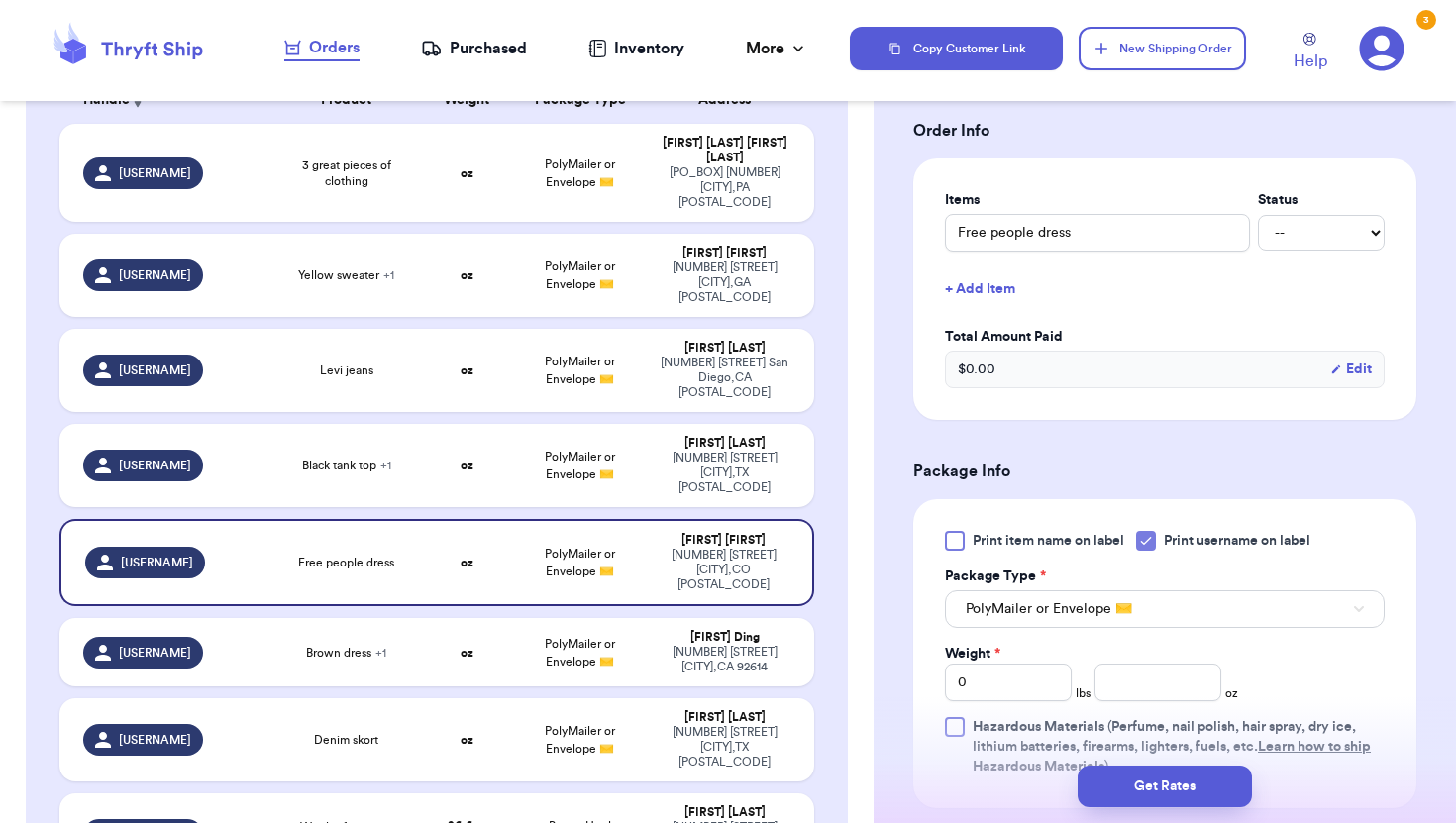 scroll, scrollTop: 441, scrollLeft: 0, axis: vertical 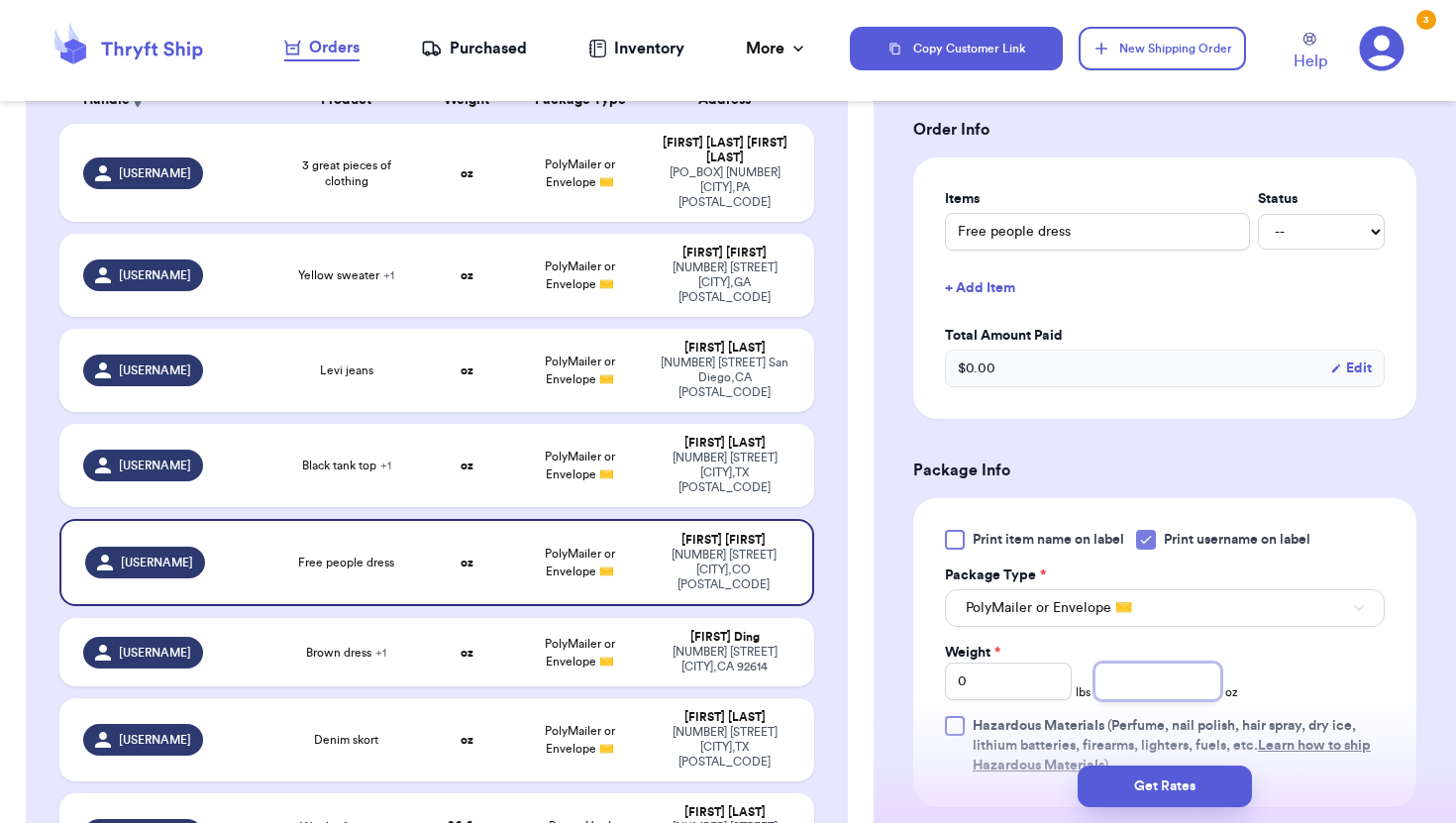 click at bounding box center (1158, 681) 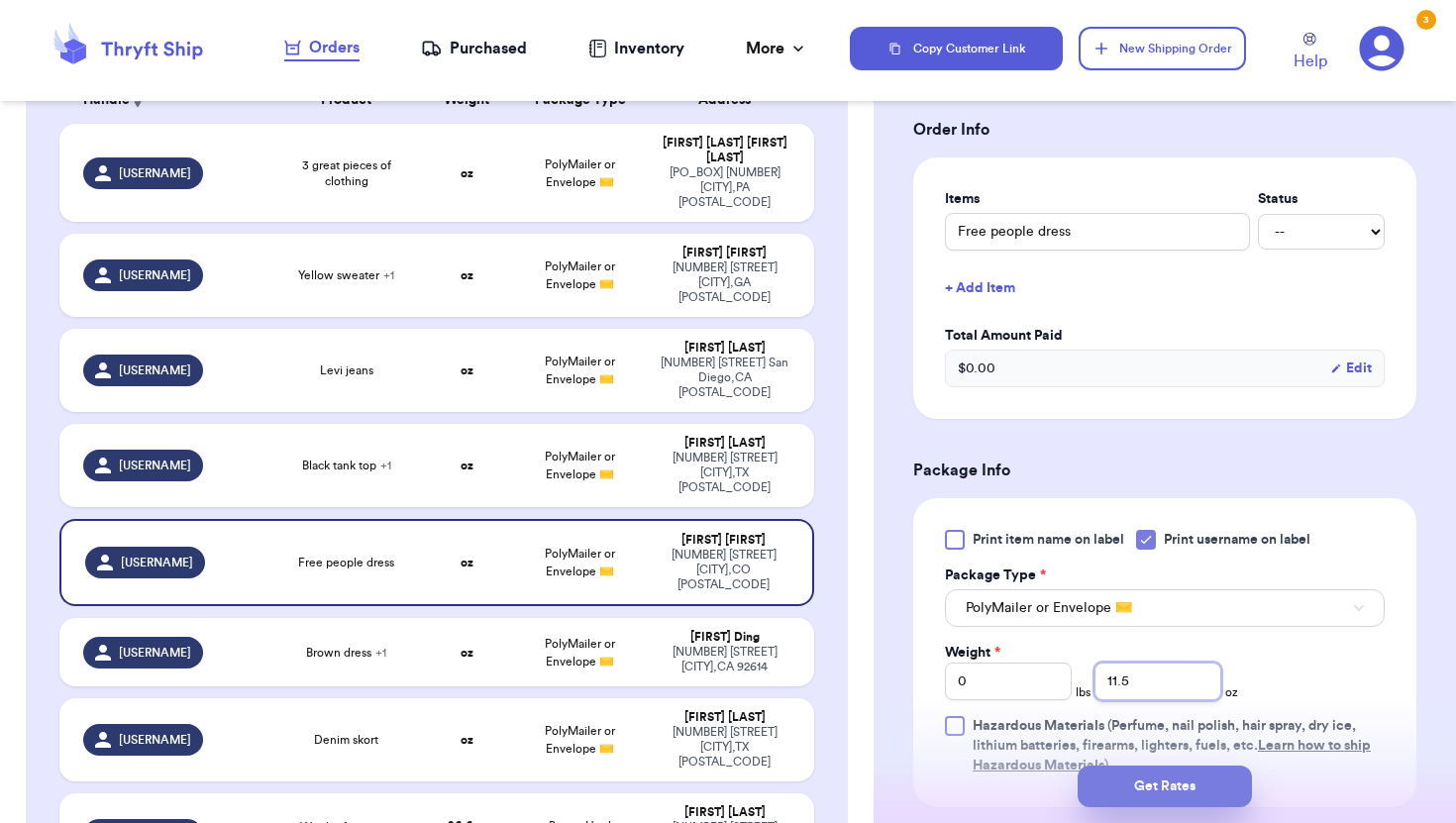 type on "11.5" 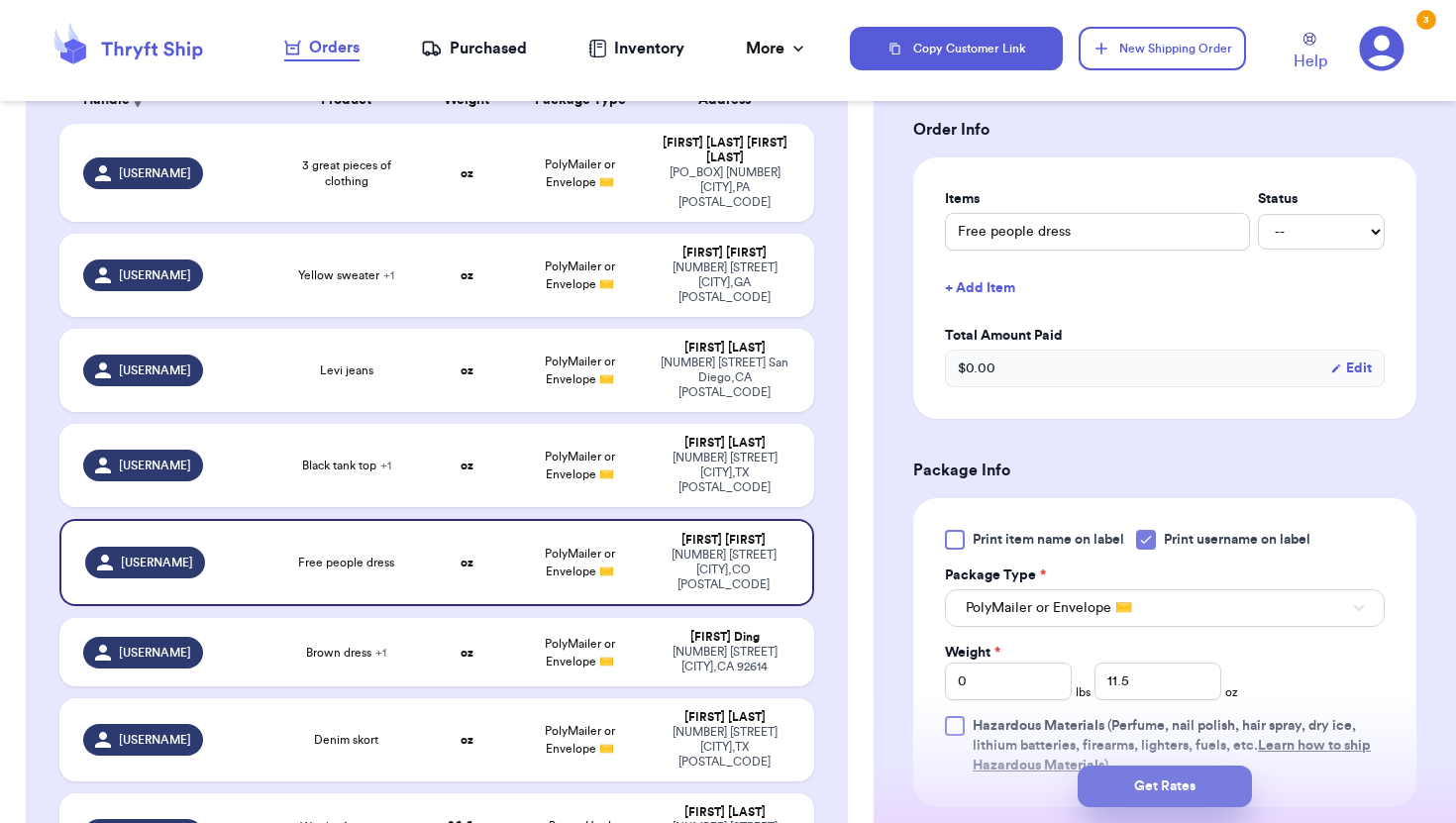 click on "Get Rates" at bounding box center (1165, 786) 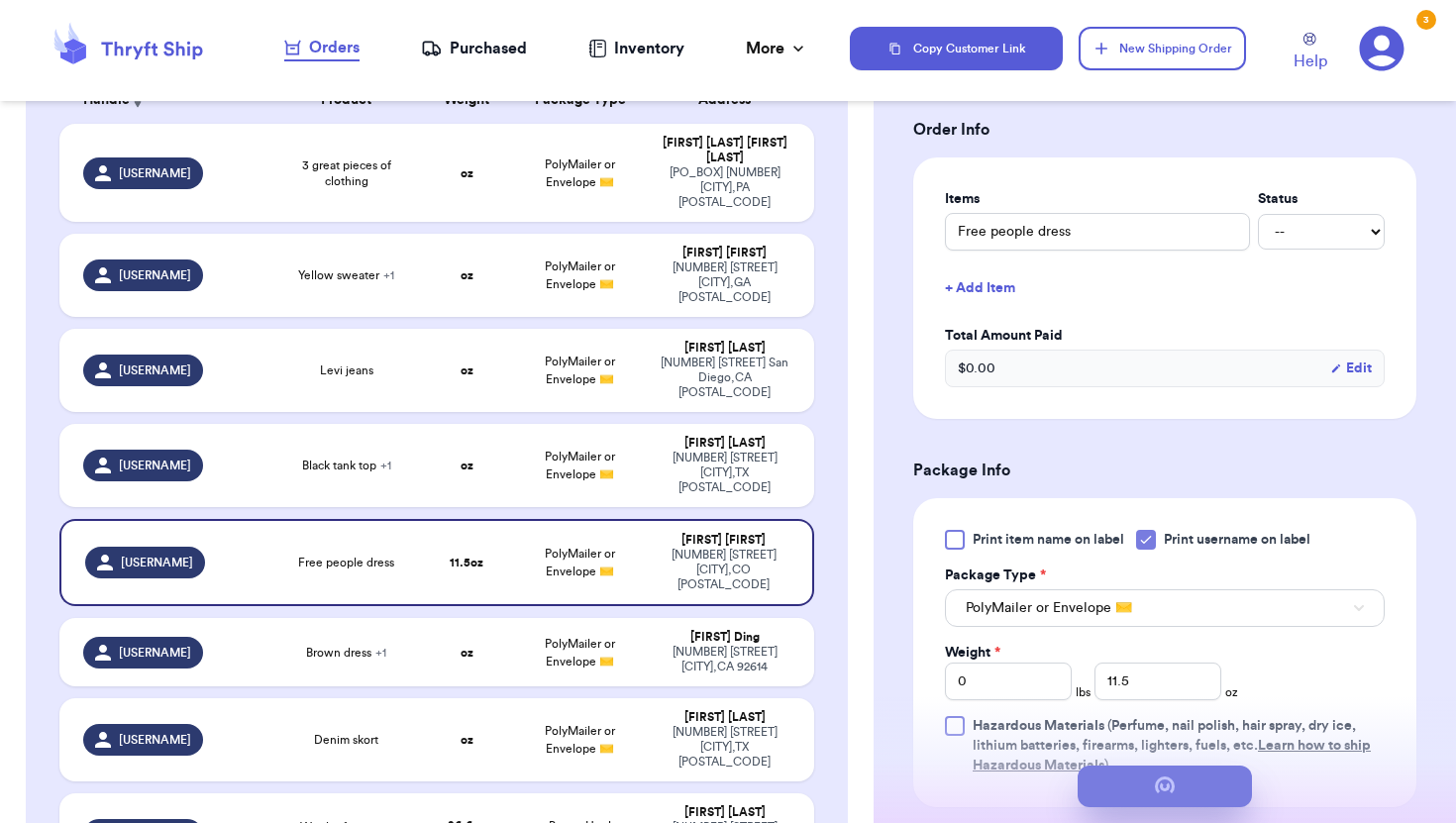 scroll, scrollTop: 0, scrollLeft: 0, axis: both 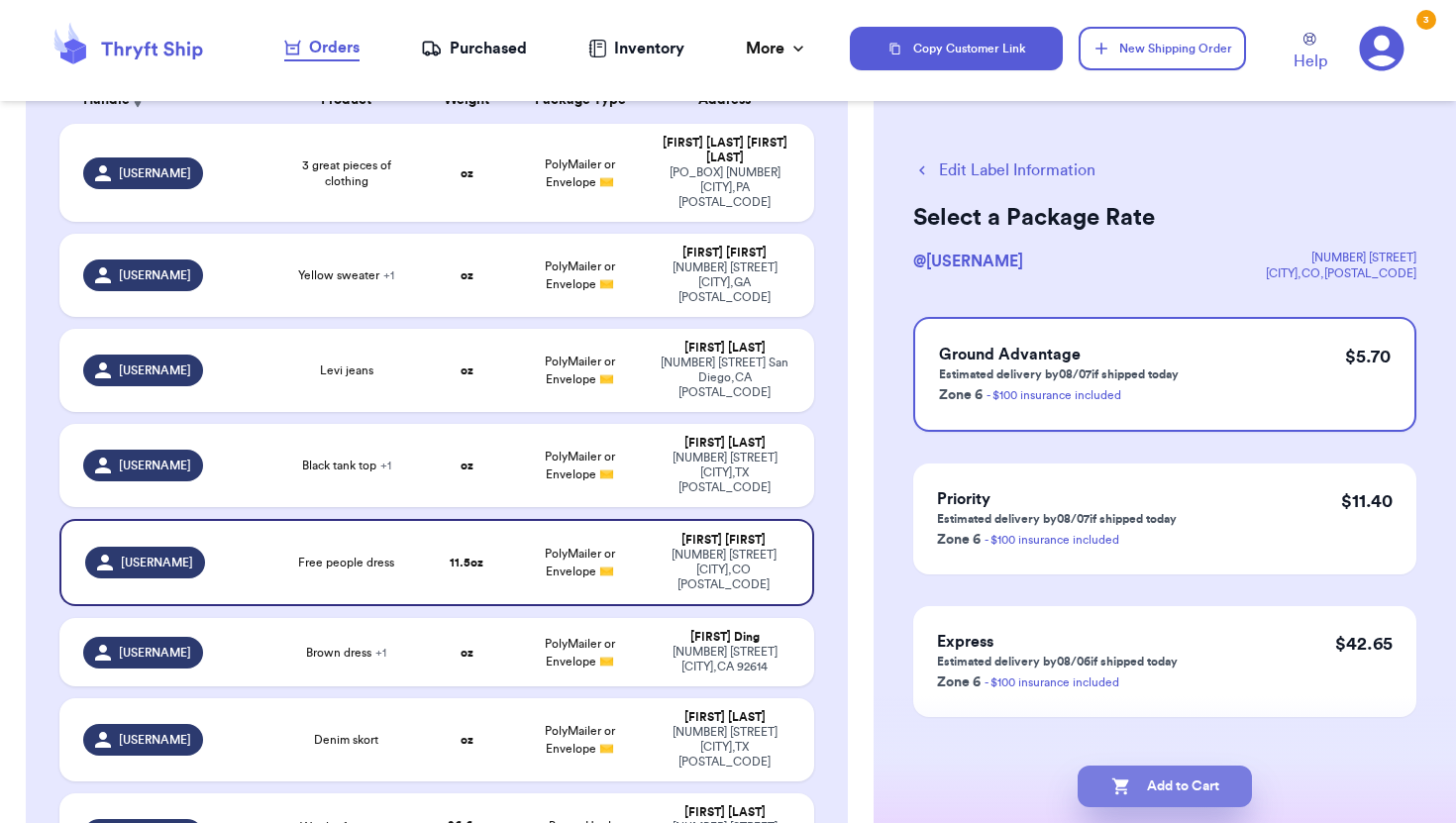 click on "Add to Cart" at bounding box center (1165, 786) 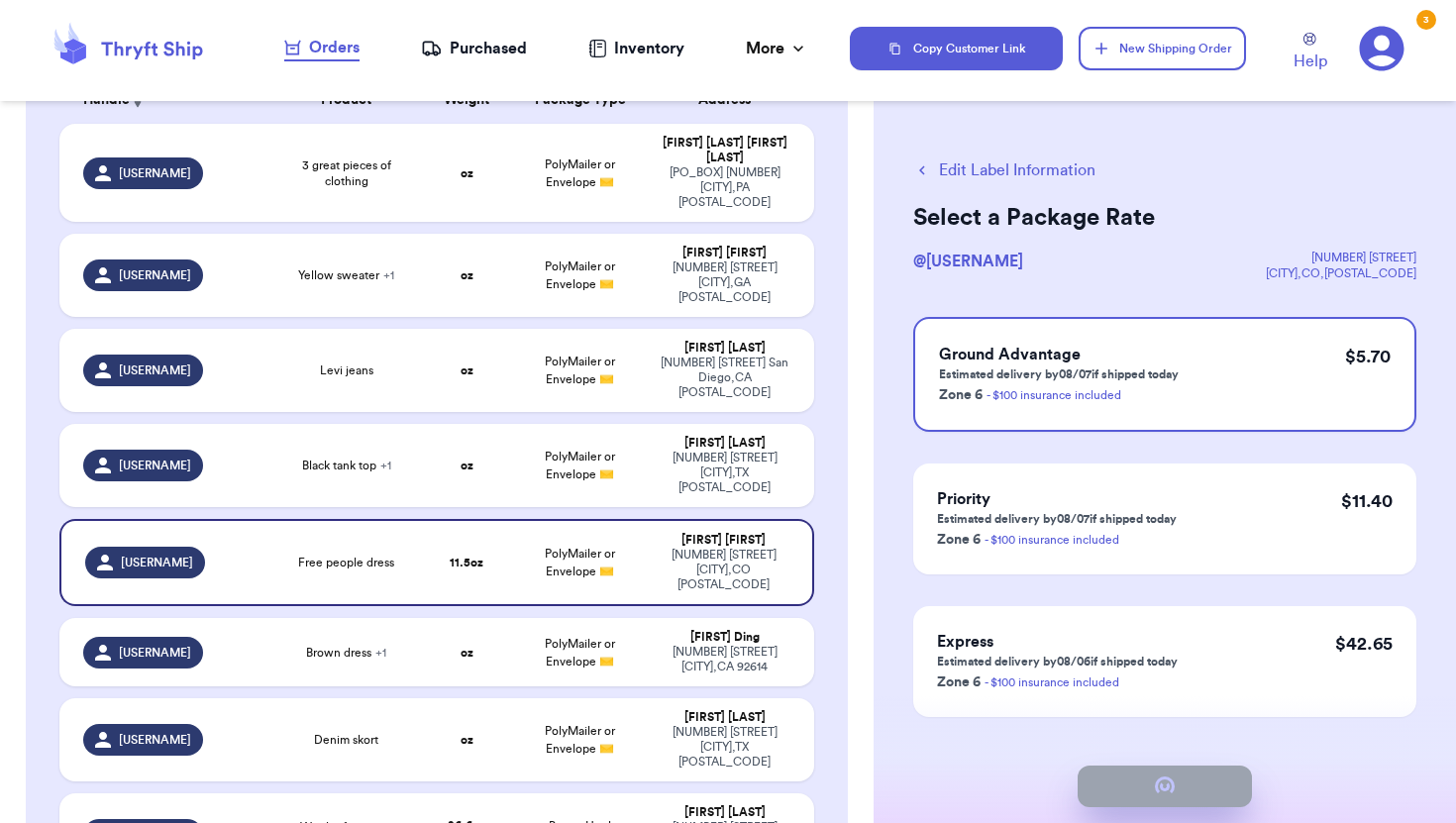 checkbox on "true" 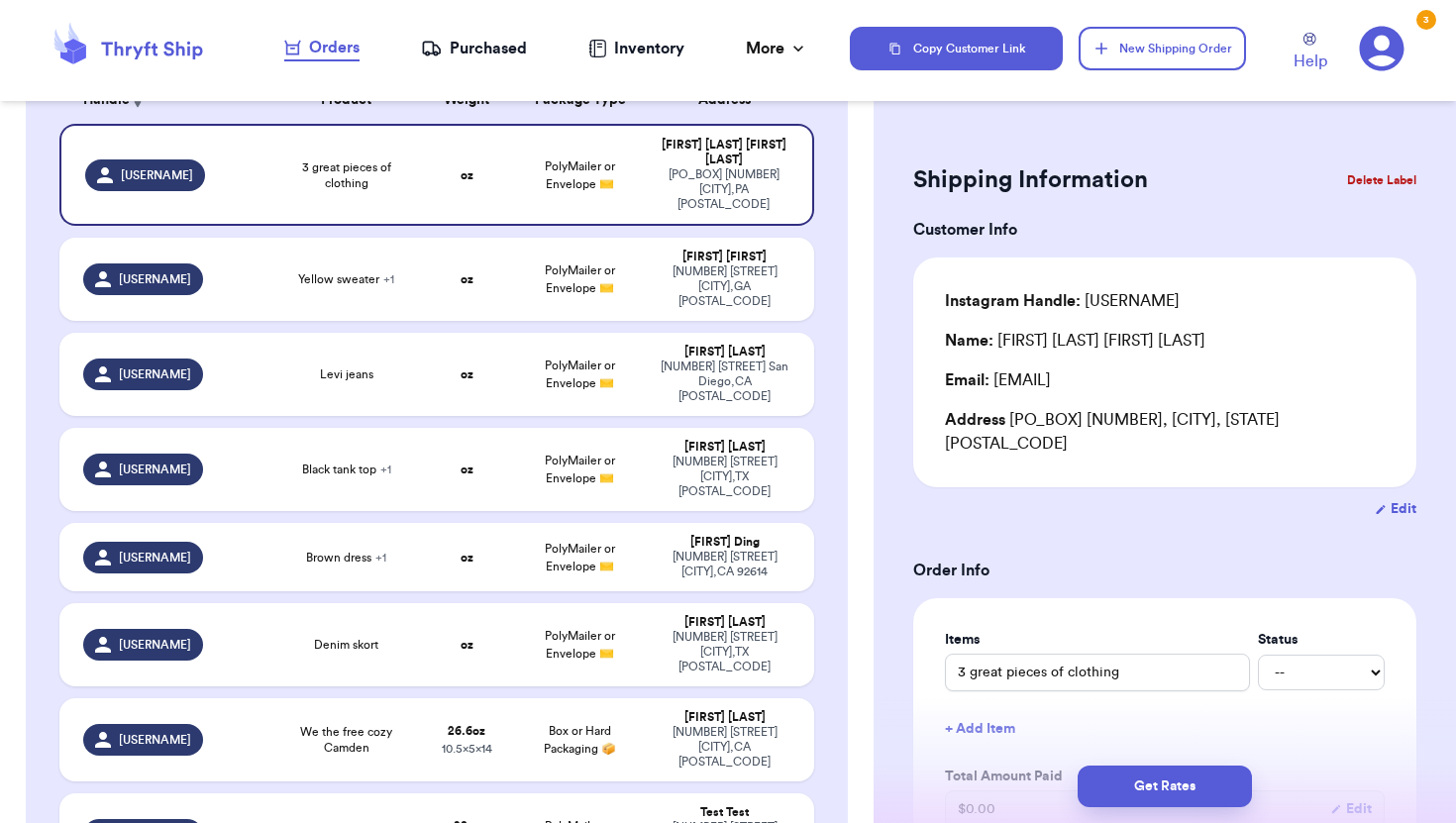 type 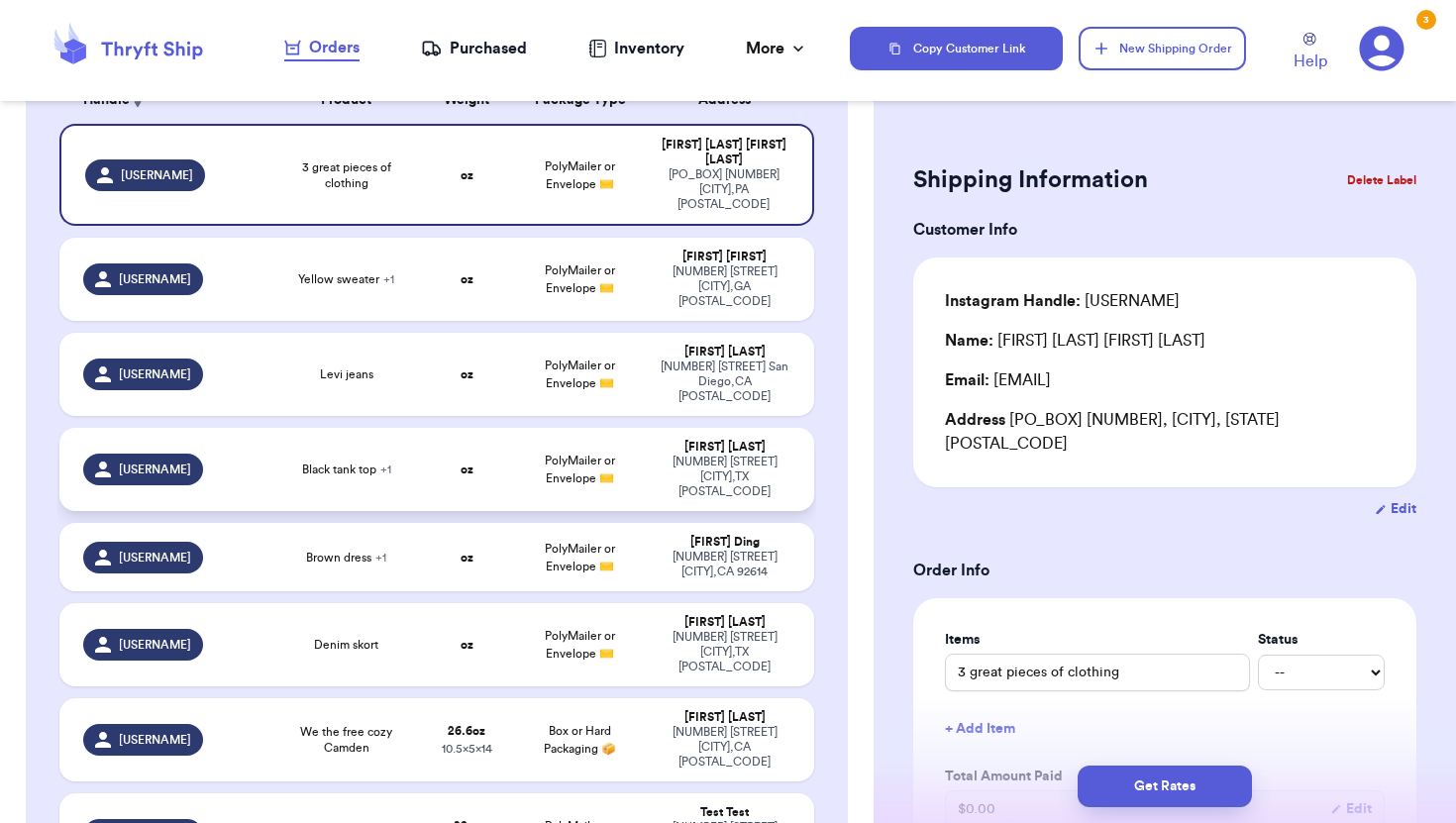 click on "oz" at bounding box center [467, 469] 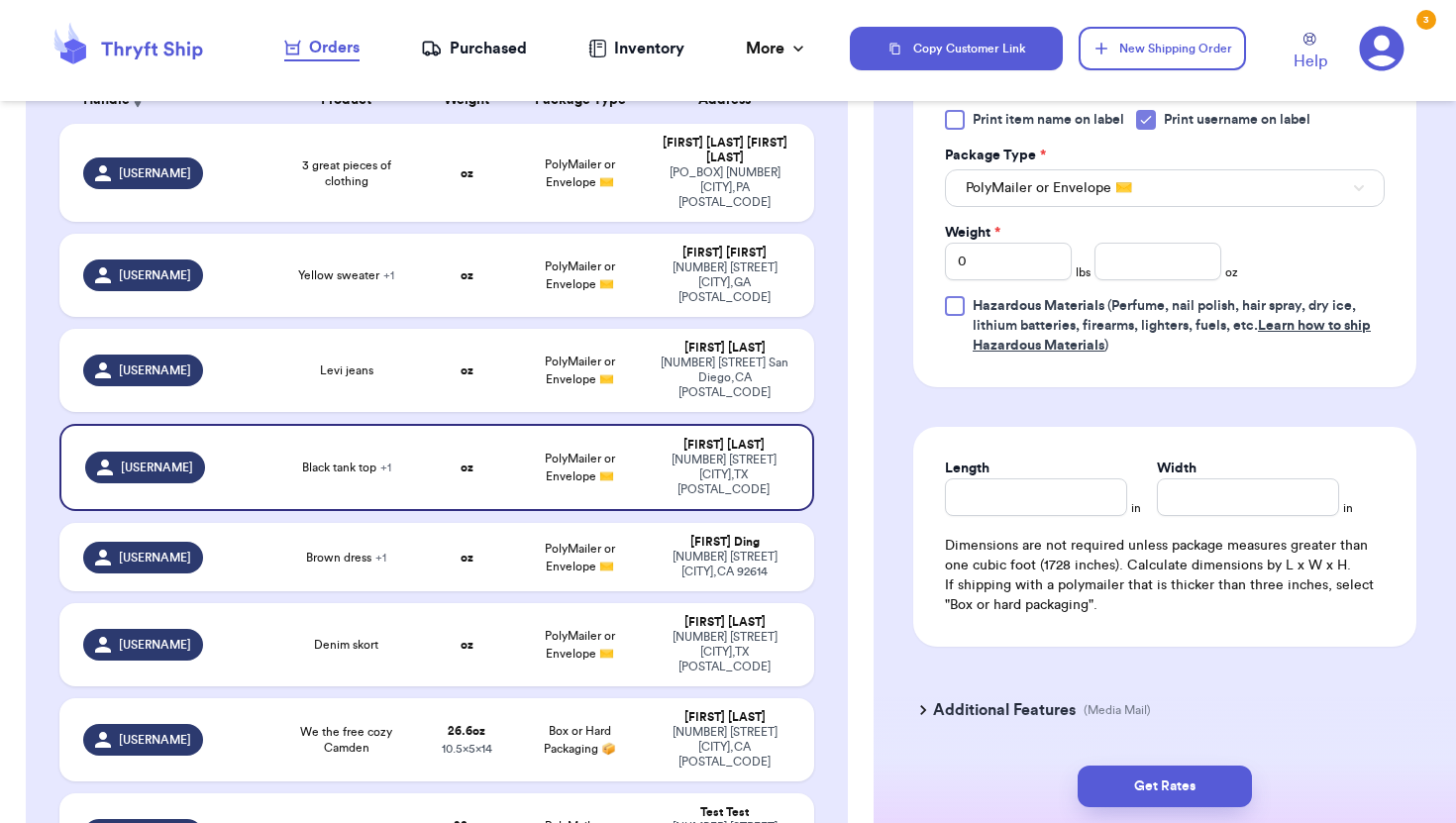 scroll, scrollTop: 928, scrollLeft: 0, axis: vertical 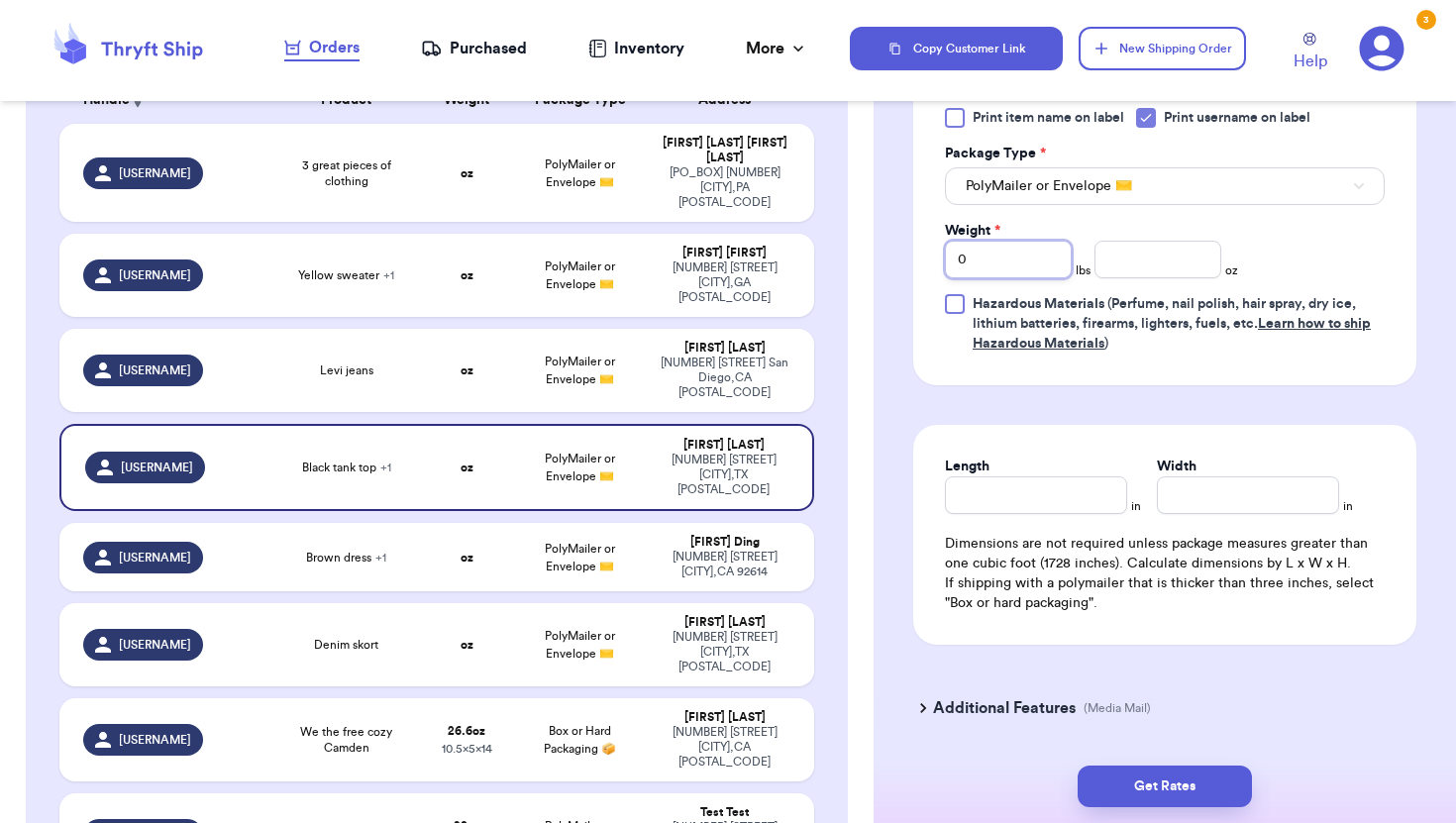 click on "0" at bounding box center [1008, 259] 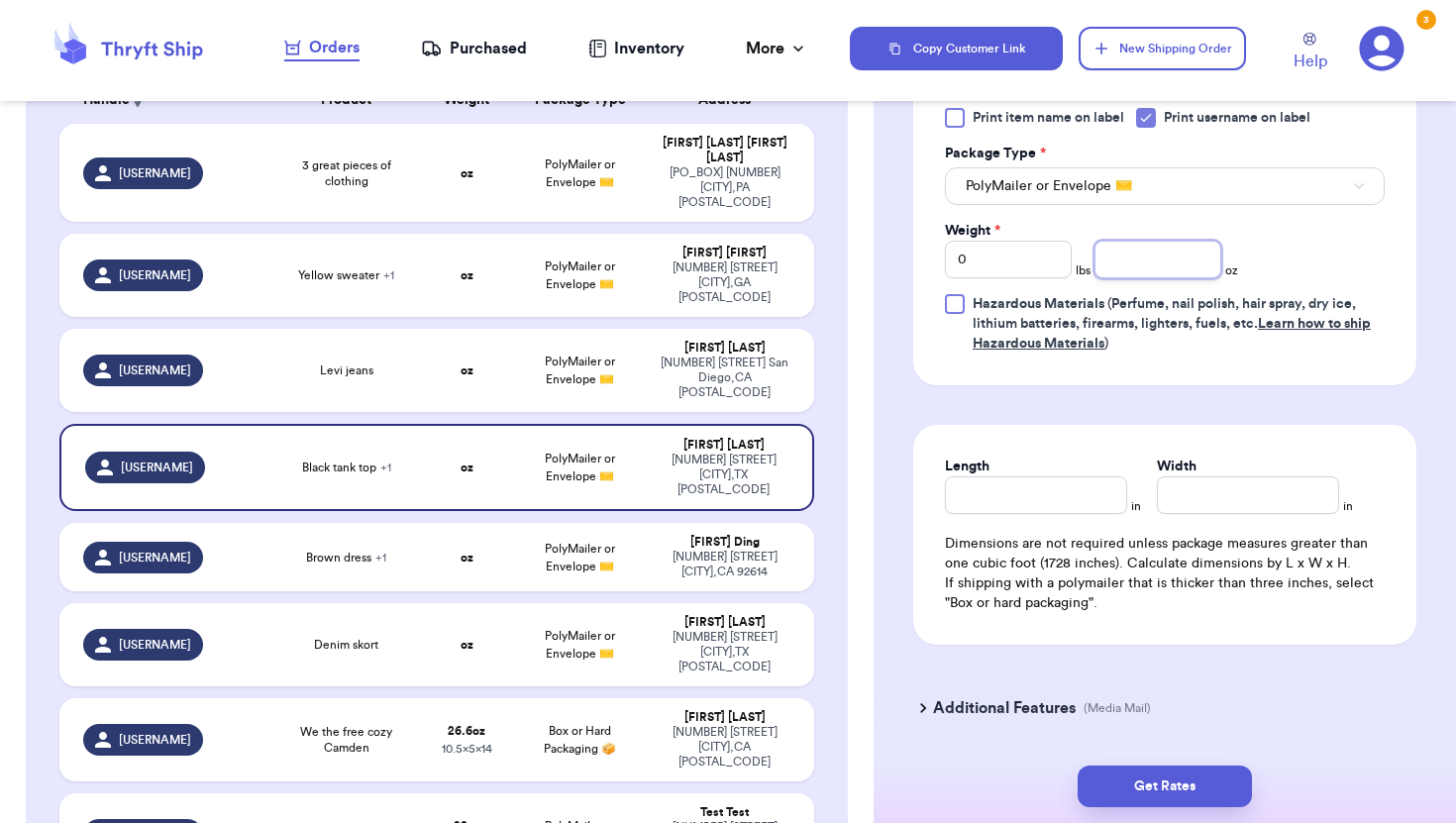 click at bounding box center [1158, 259] 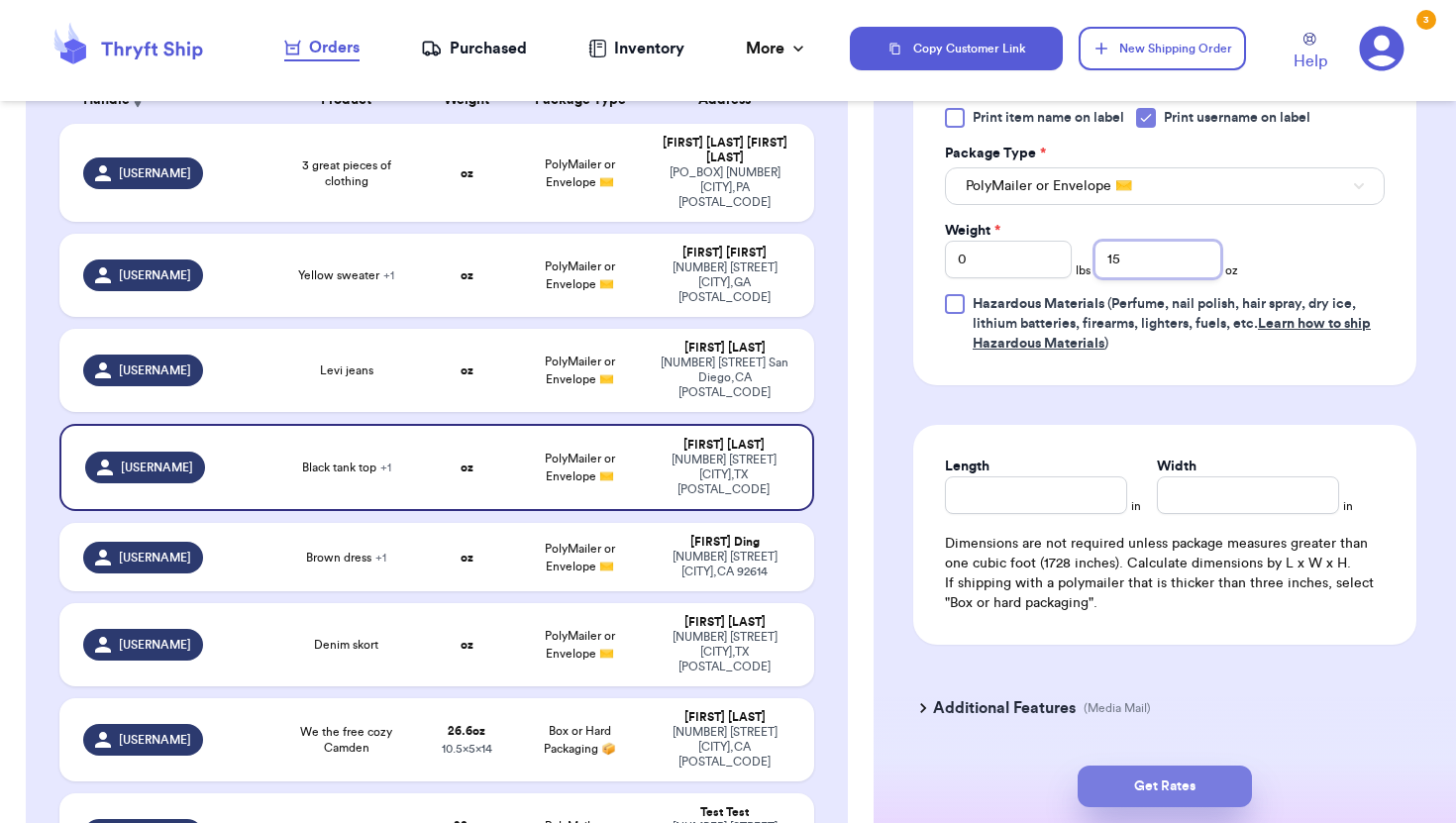 type on "15" 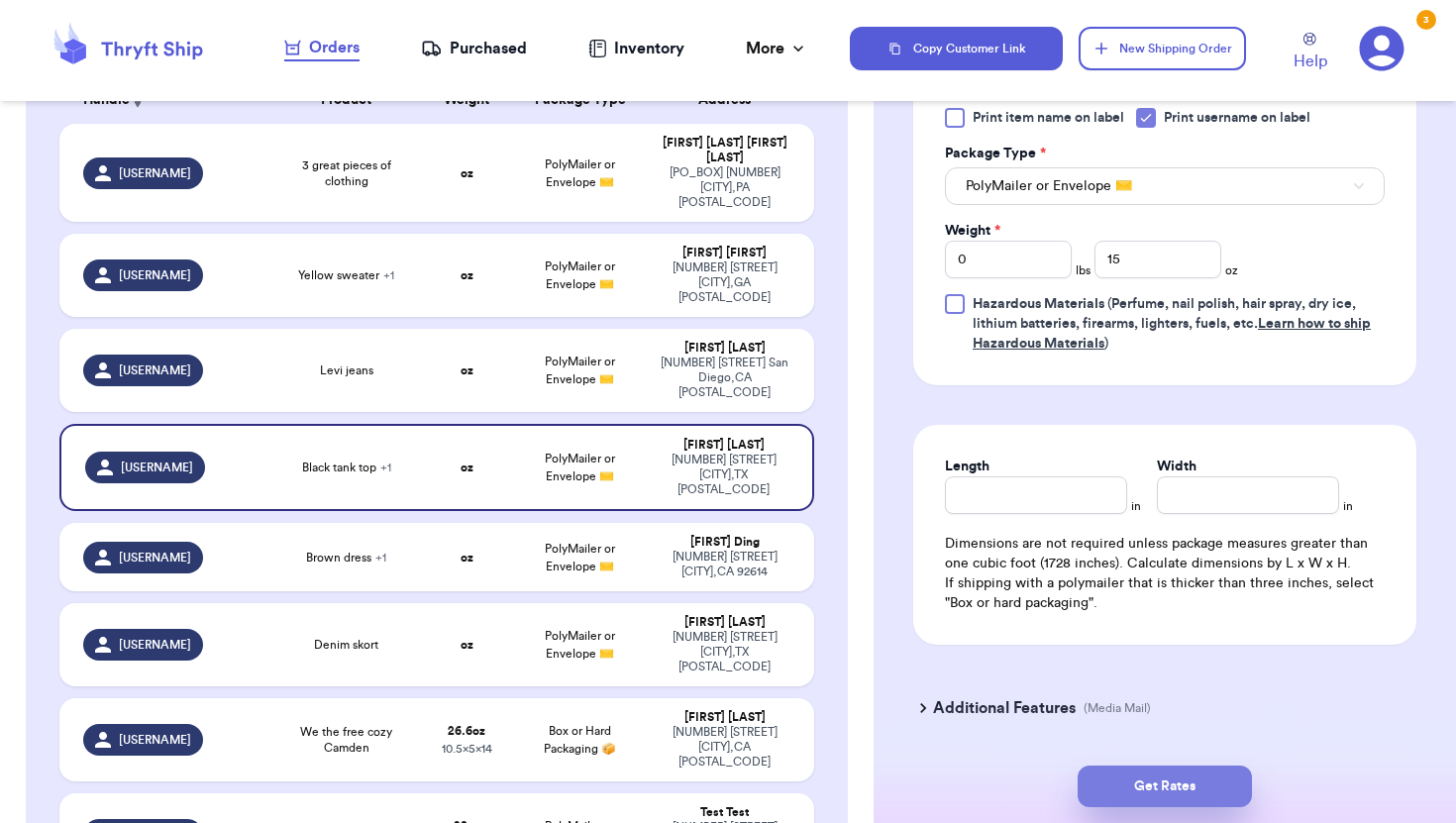 click on "Get Rates" at bounding box center [1165, 786] 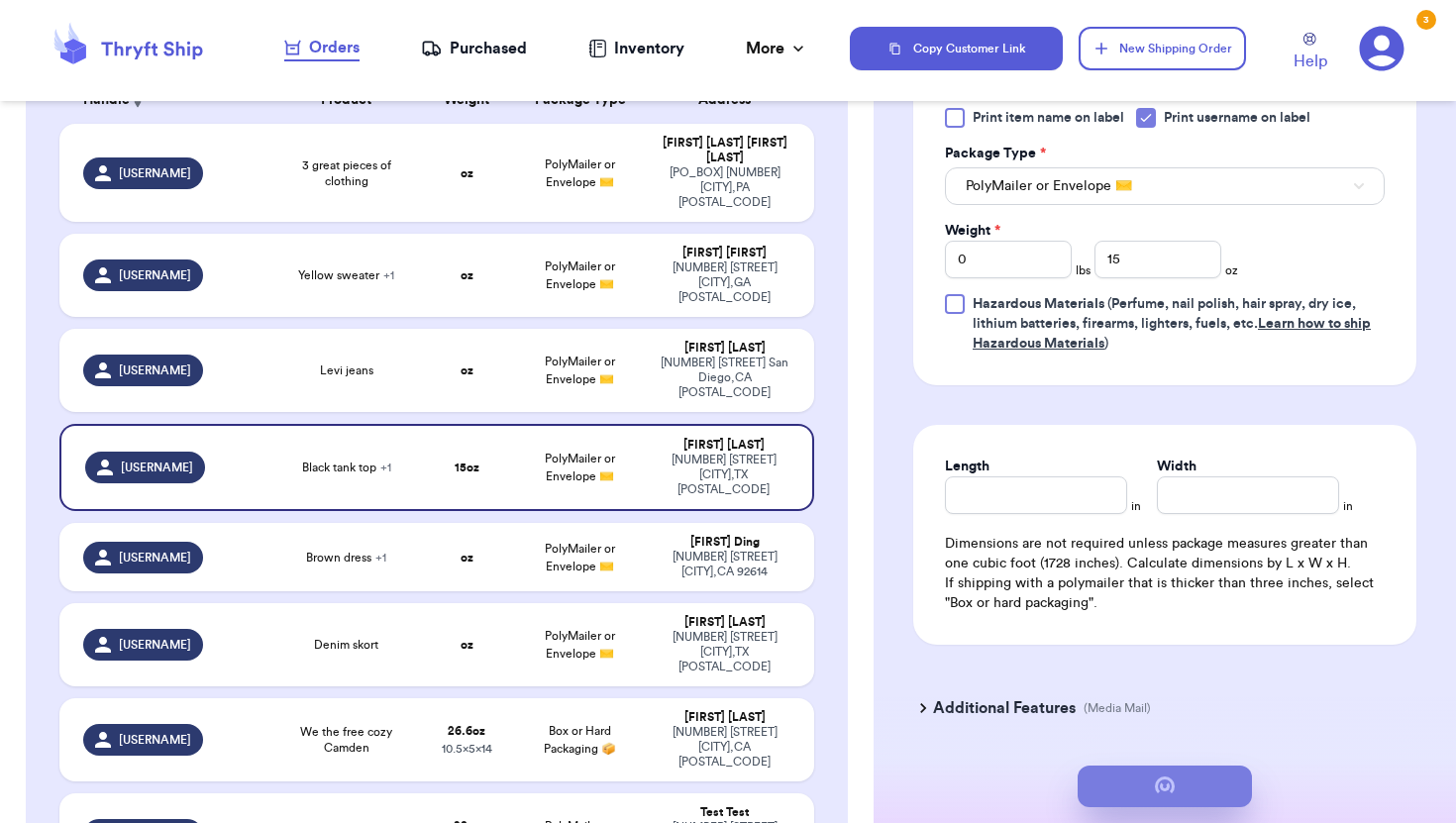 scroll, scrollTop: 0, scrollLeft: 0, axis: both 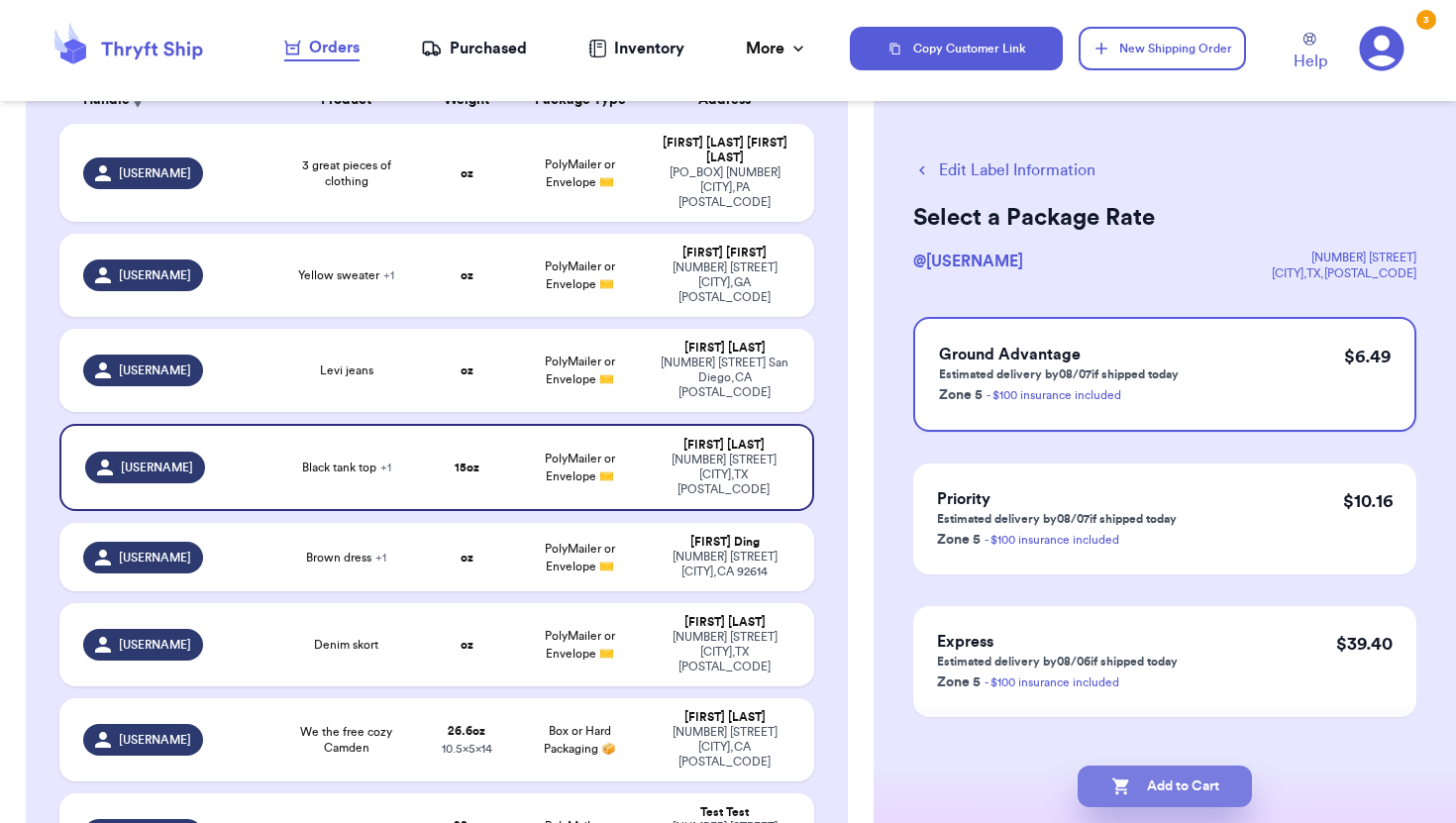 click on "Add to Cart" at bounding box center (1165, 786) 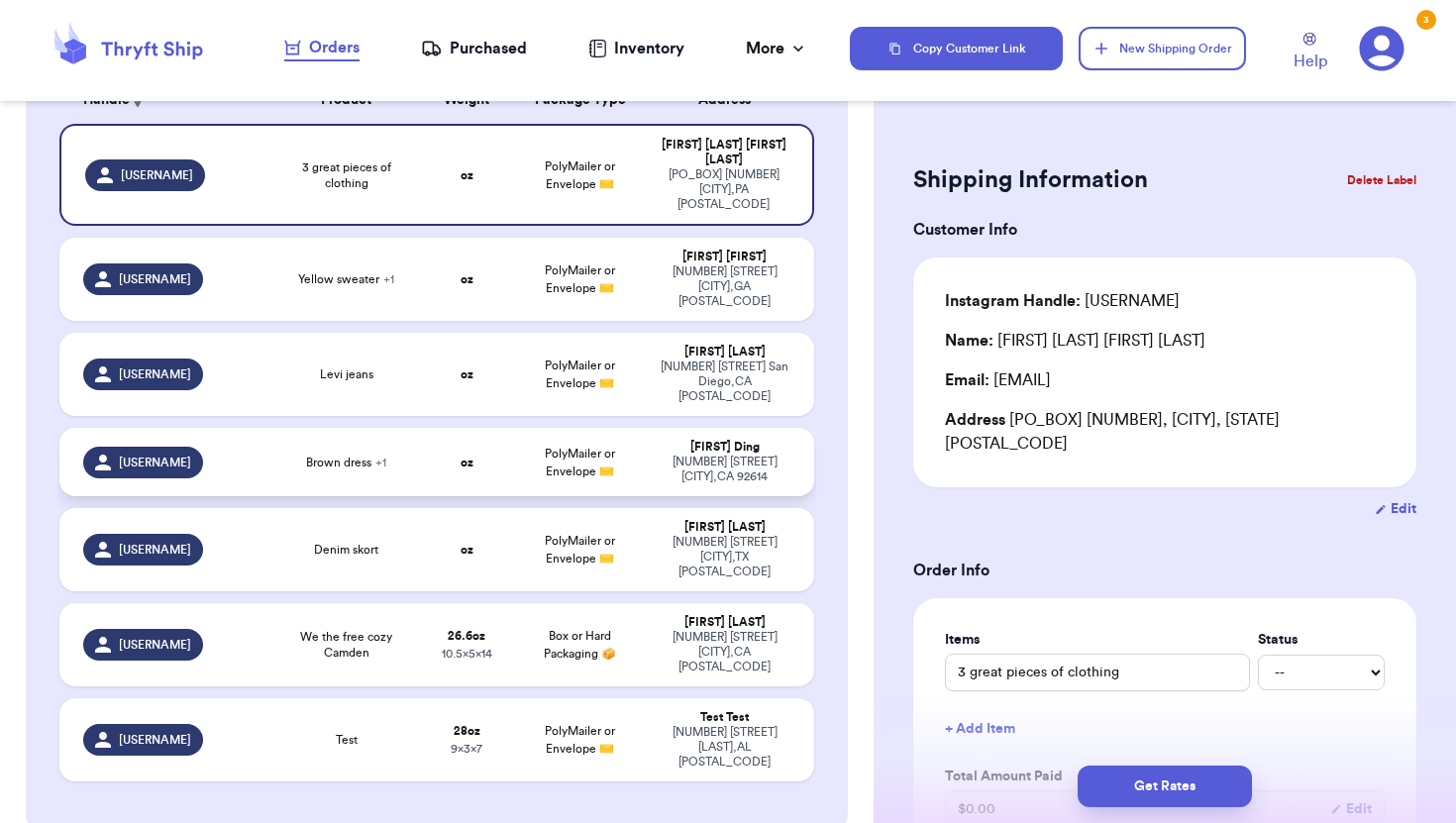 type 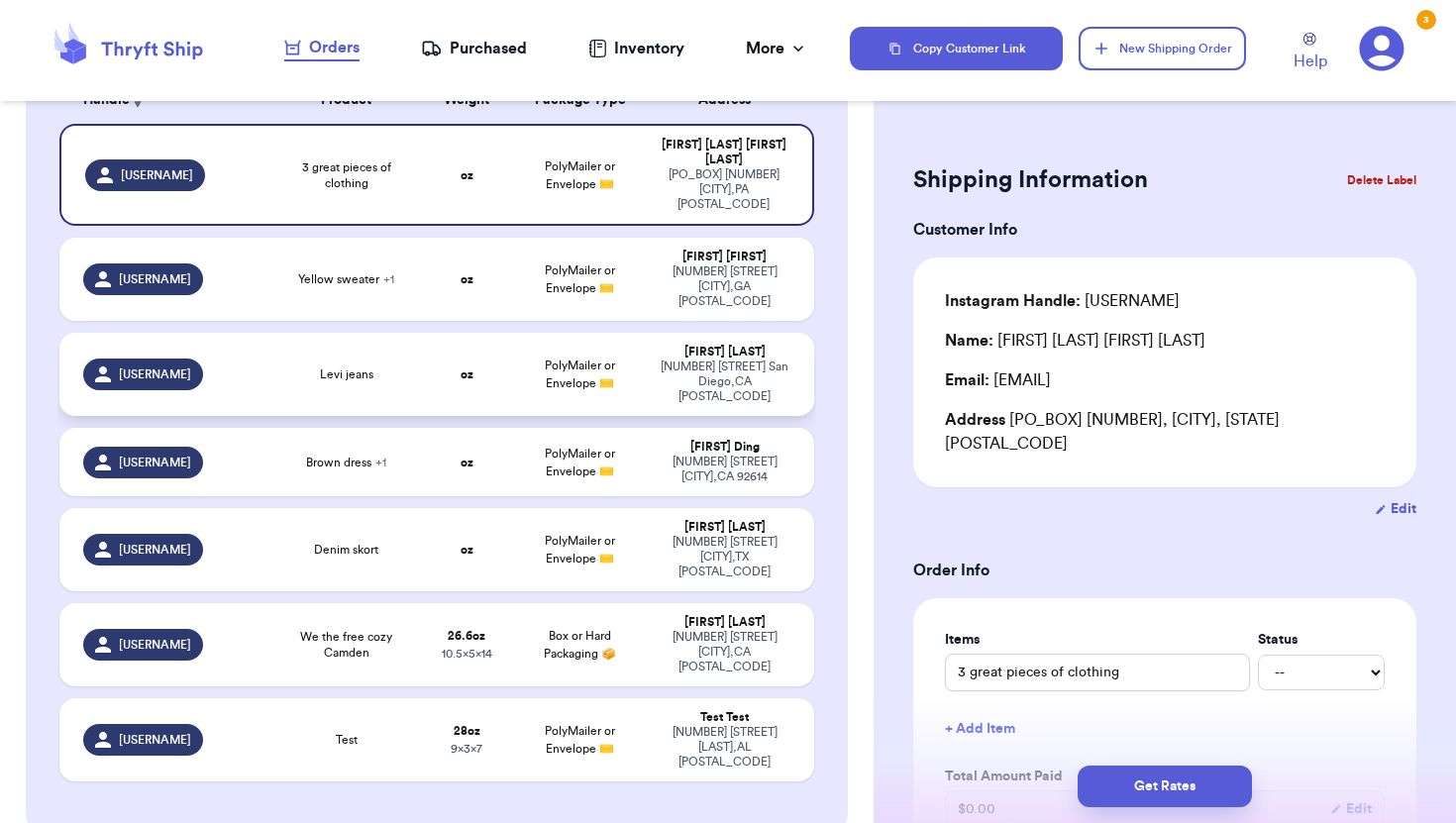 click on "Levi jeans" at bounding box center [347, 374] 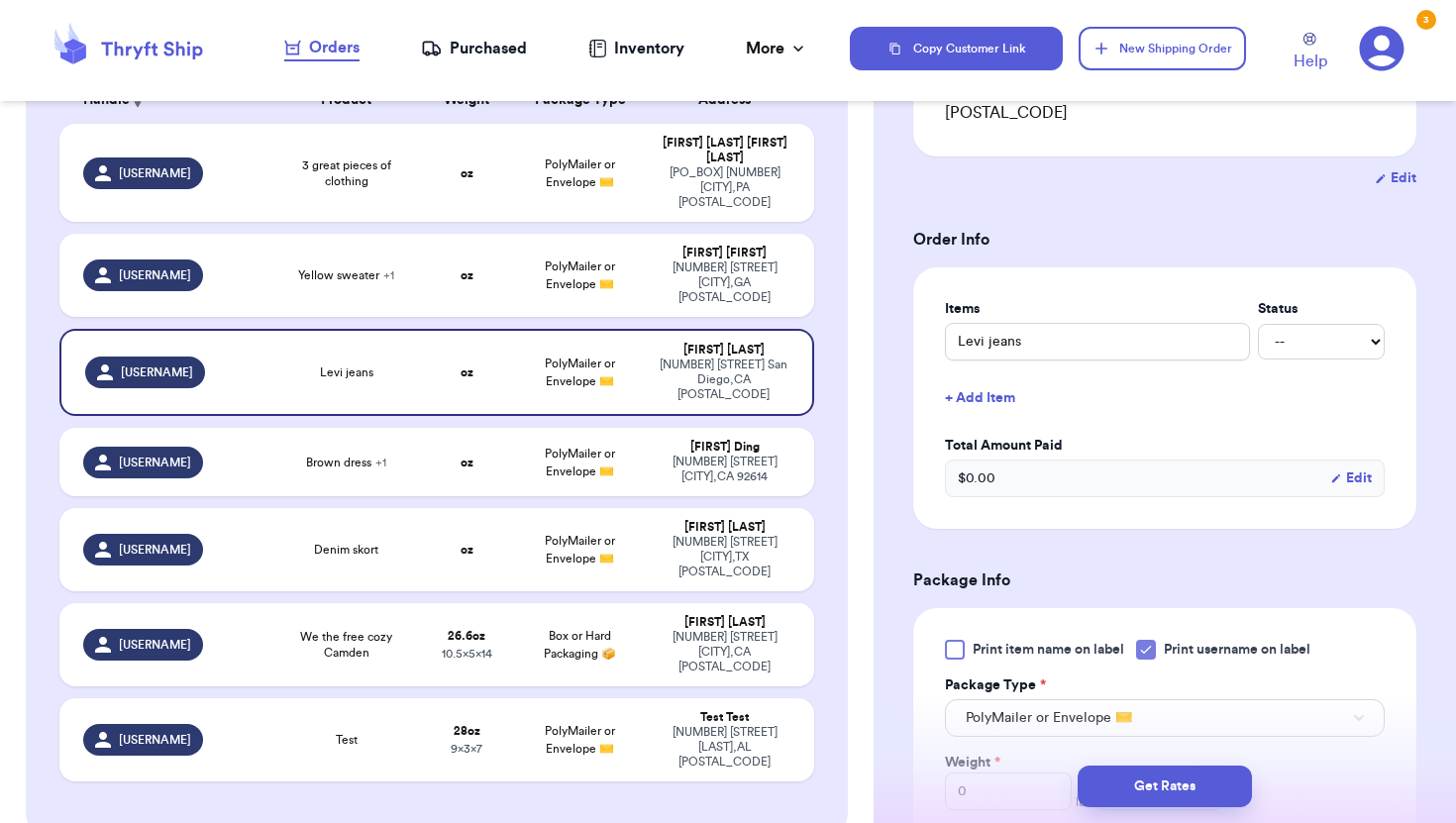 scroll, scrollTop: 497, scrollLeft: 0, axis: vertical 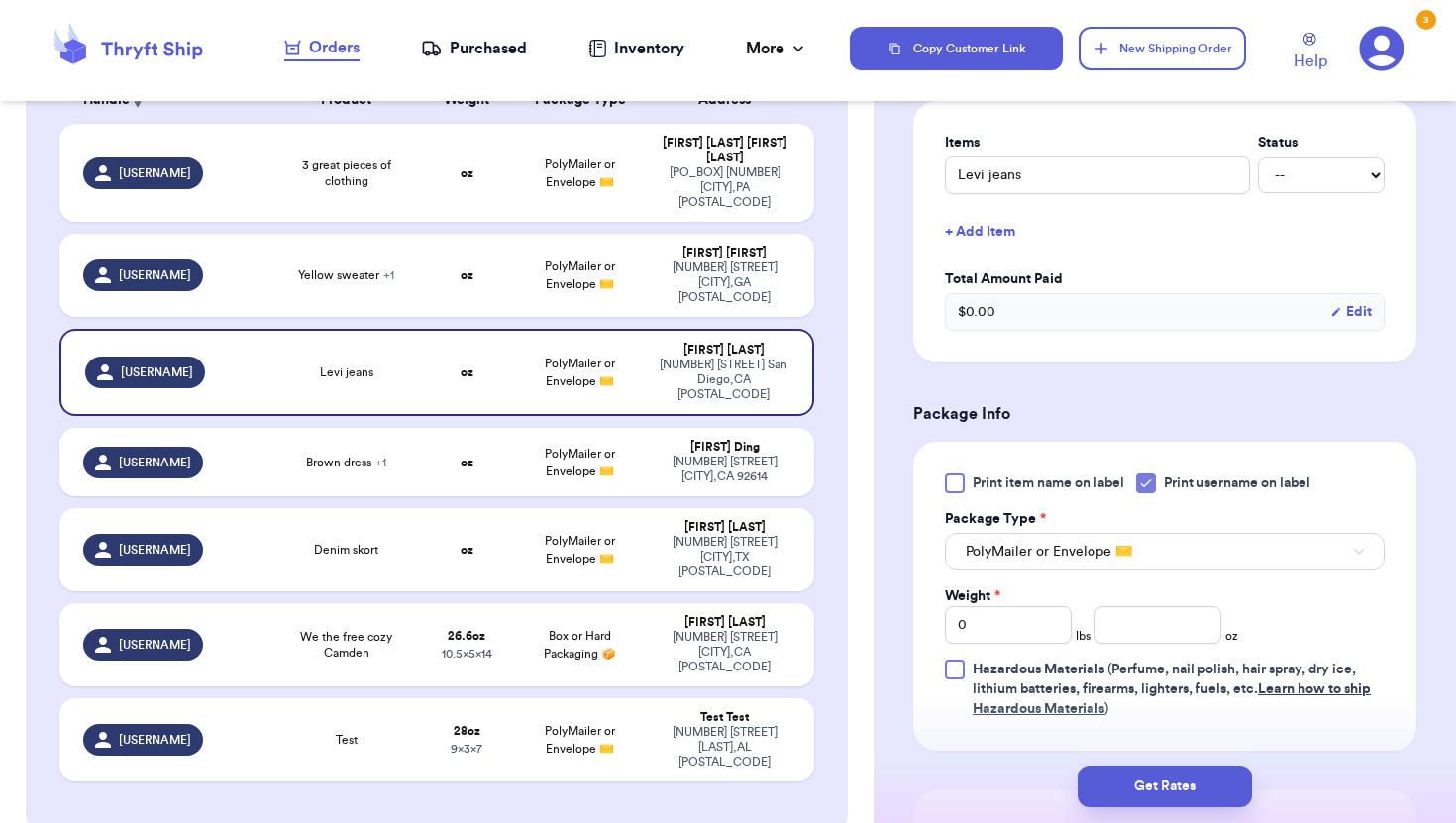 type 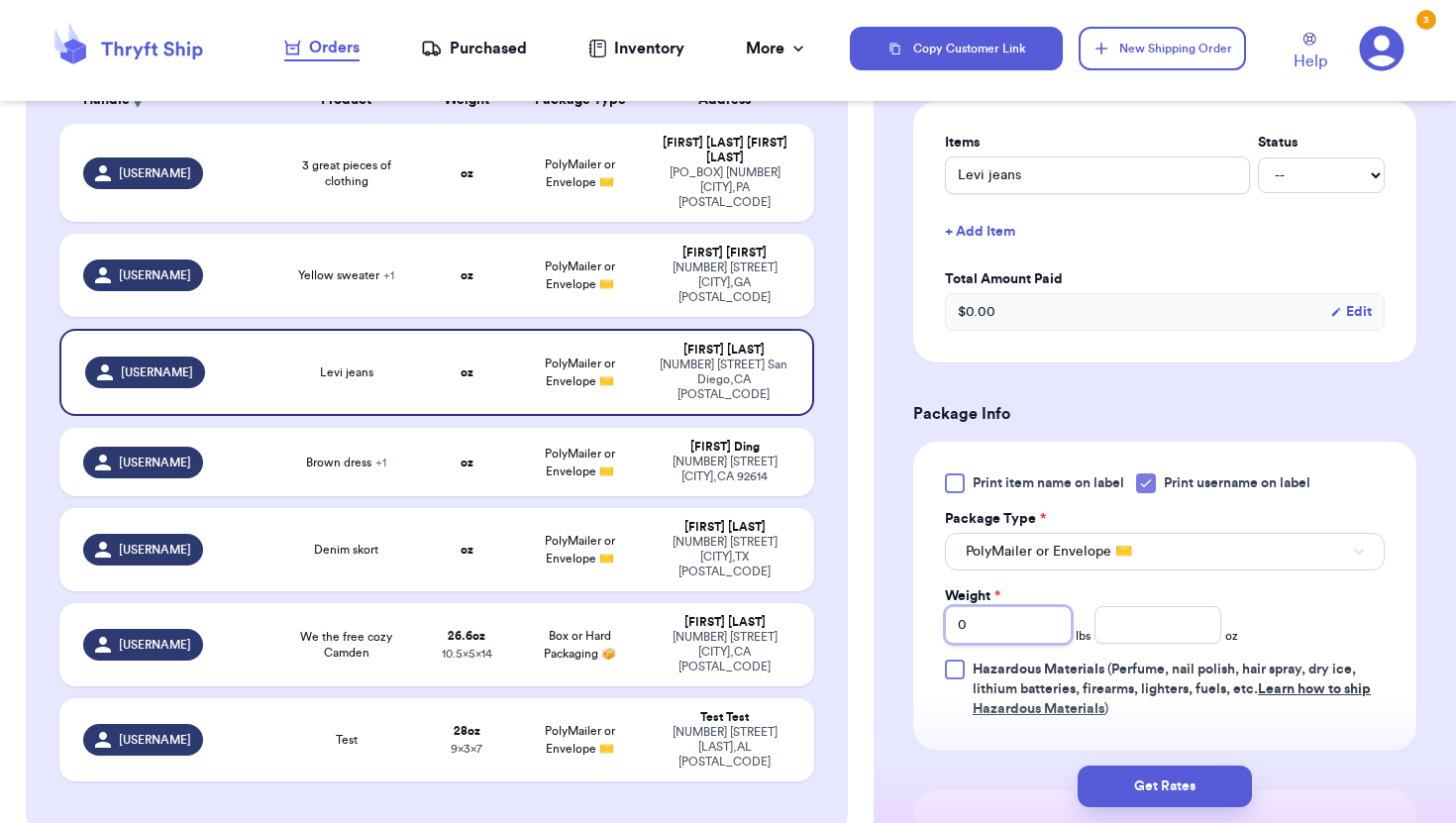 click on "0" at bounding box center [1008, 625] 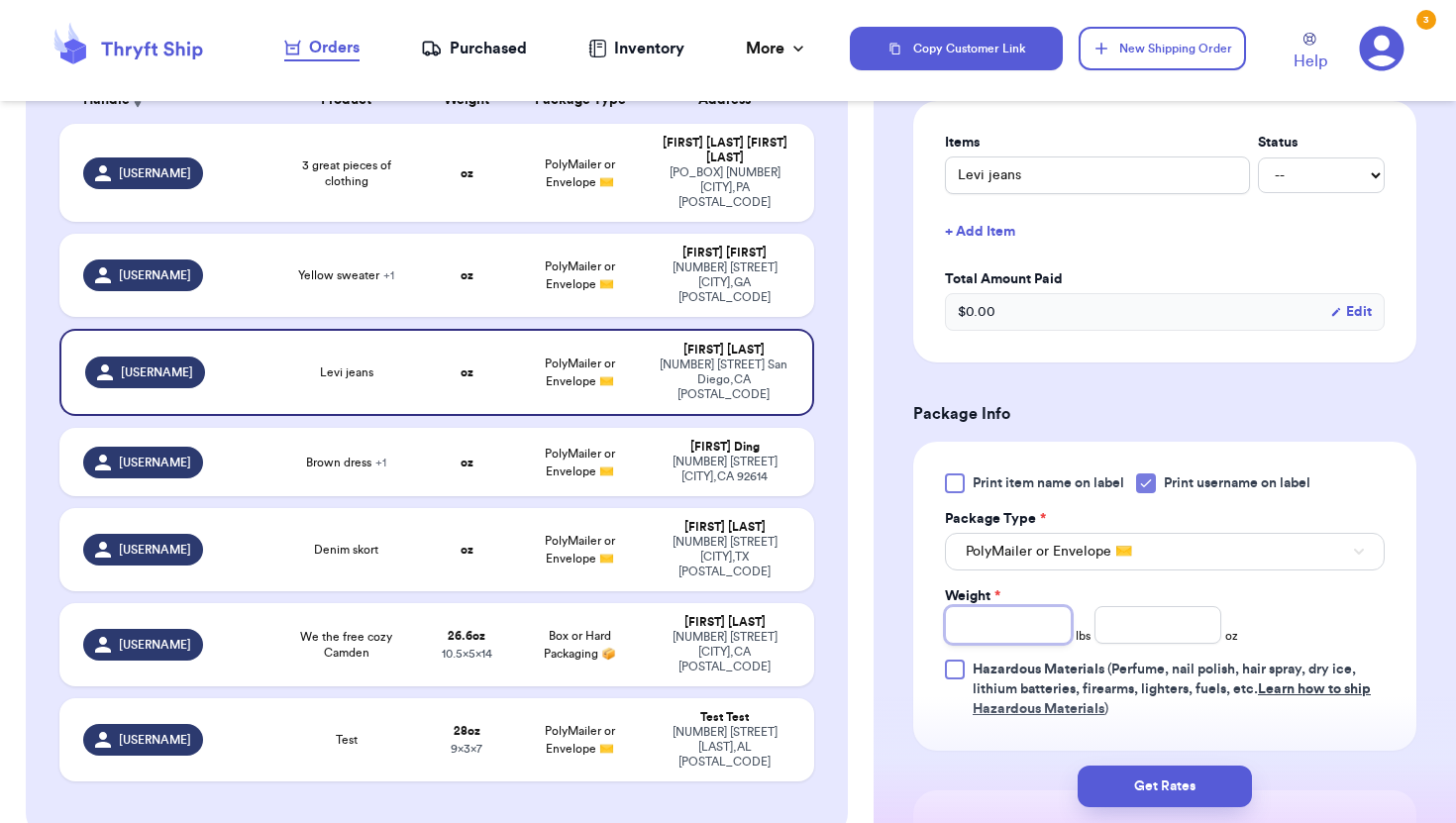type on "1" 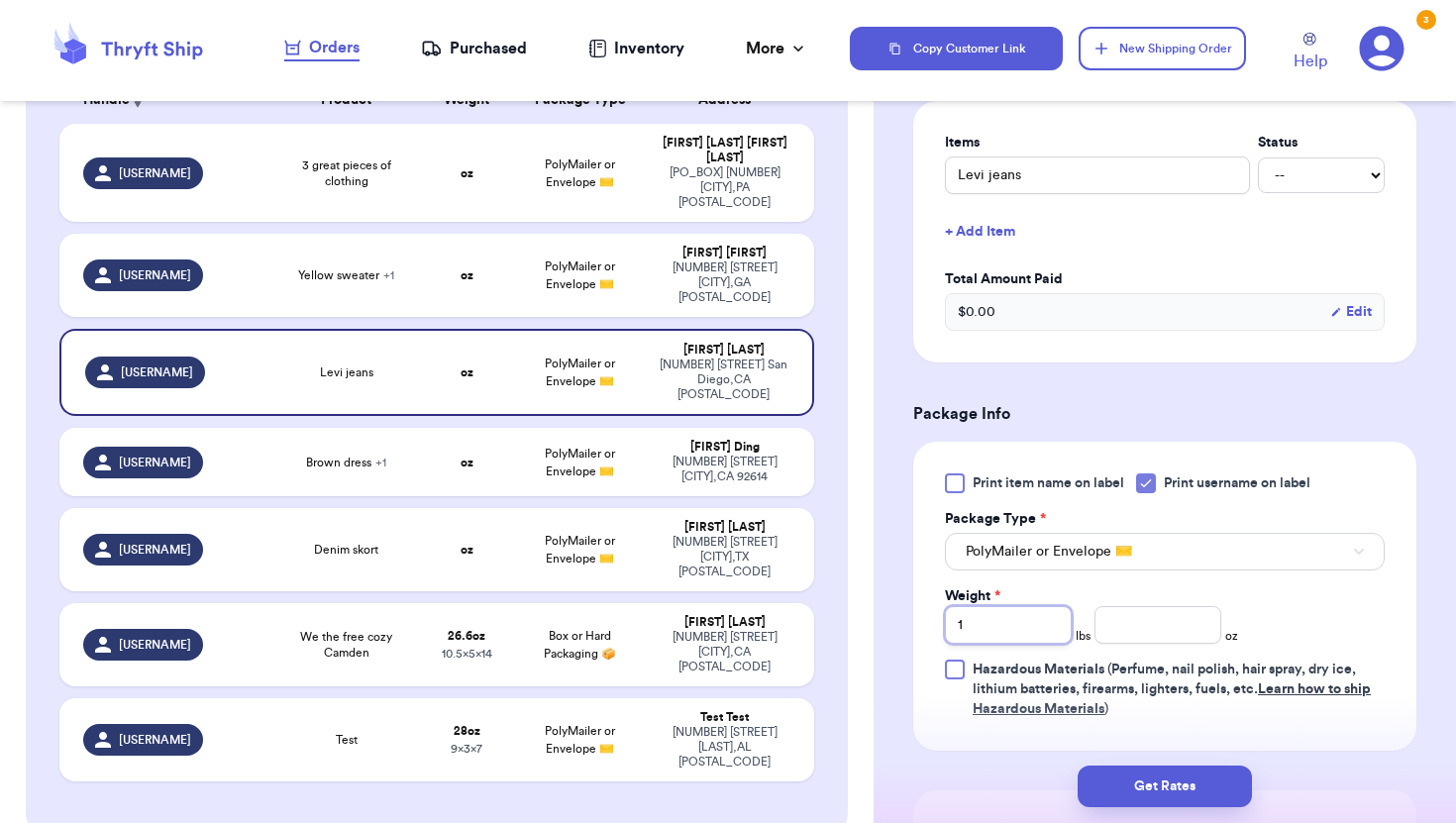 type 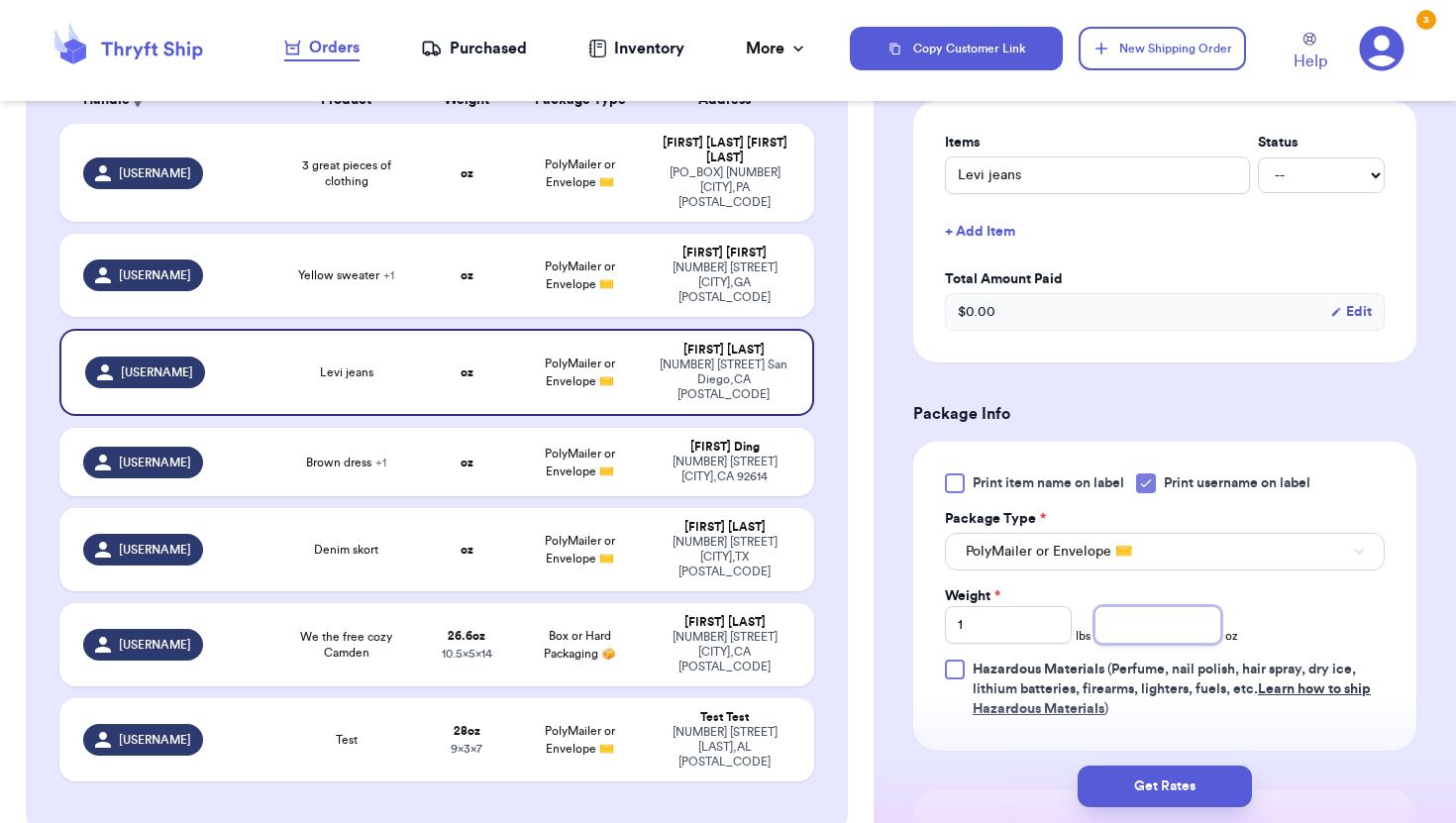click at bounding box center (1158, 625) 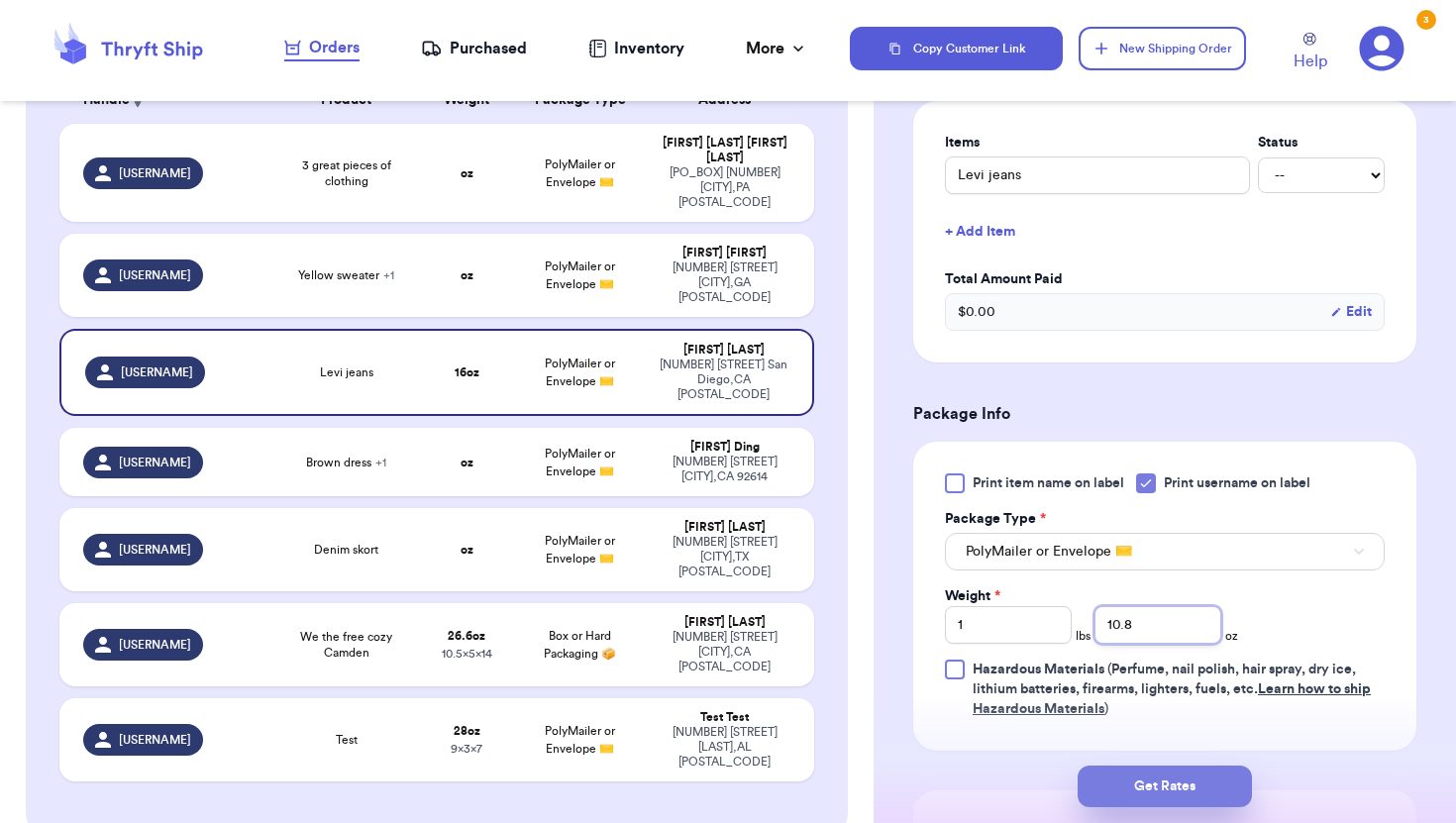 type on "10.8" 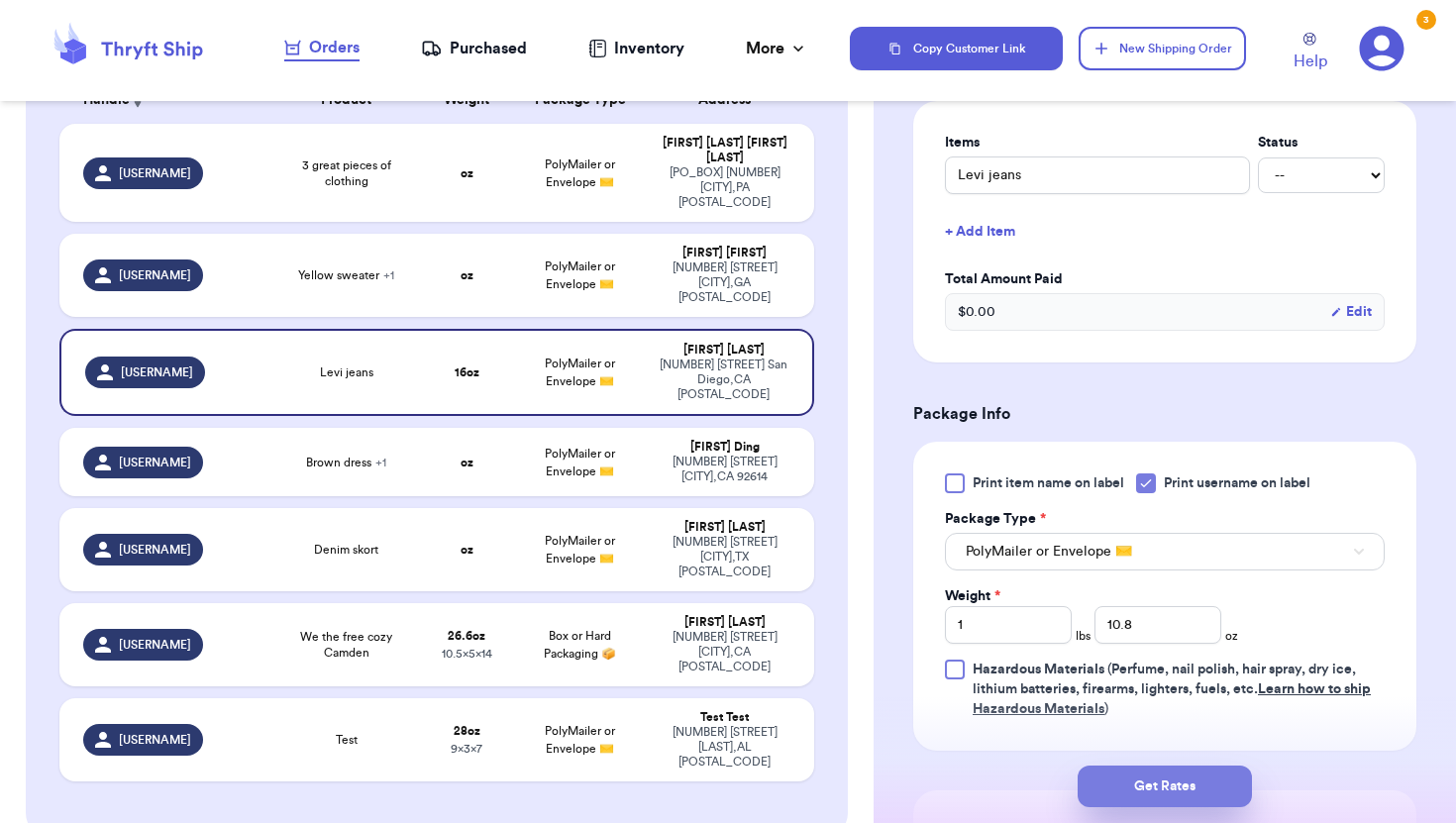 click on "Get Rates" at bounding box center (1165, 786) 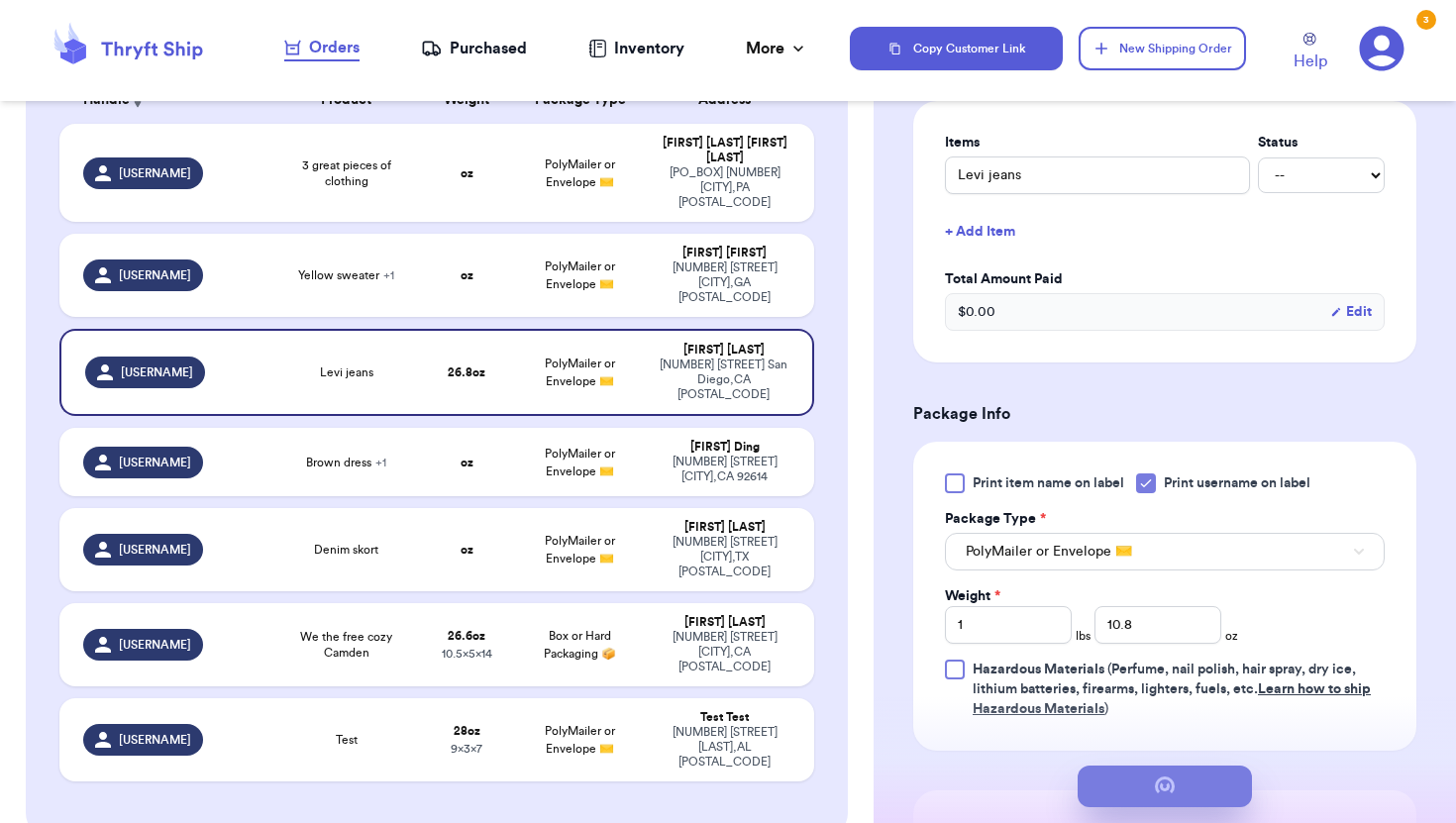 scroll, scrollTop: 0, scrollLeft: 0, axis: both 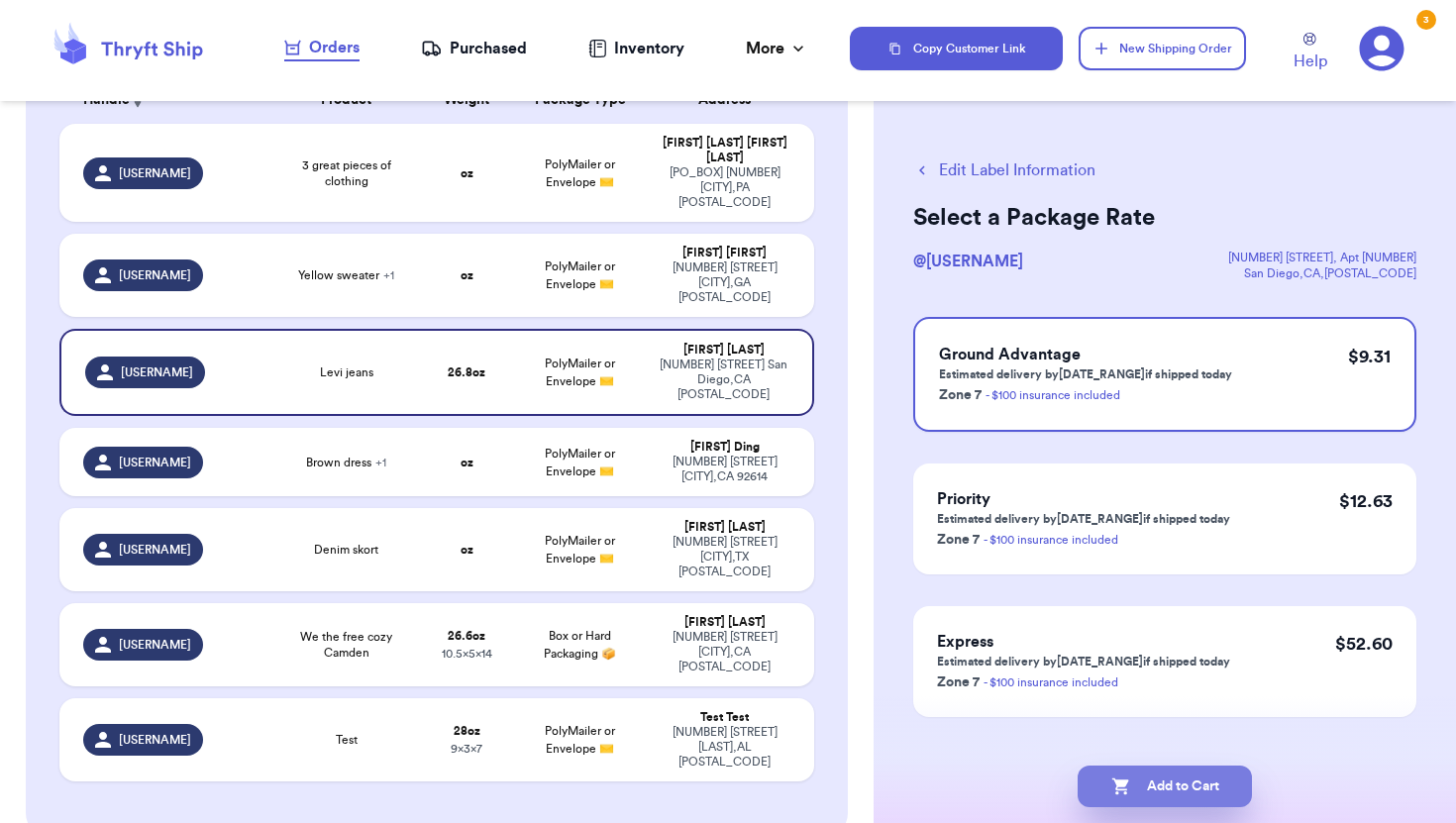 click on "Add to Cart" at bounding box center (1165, 786) 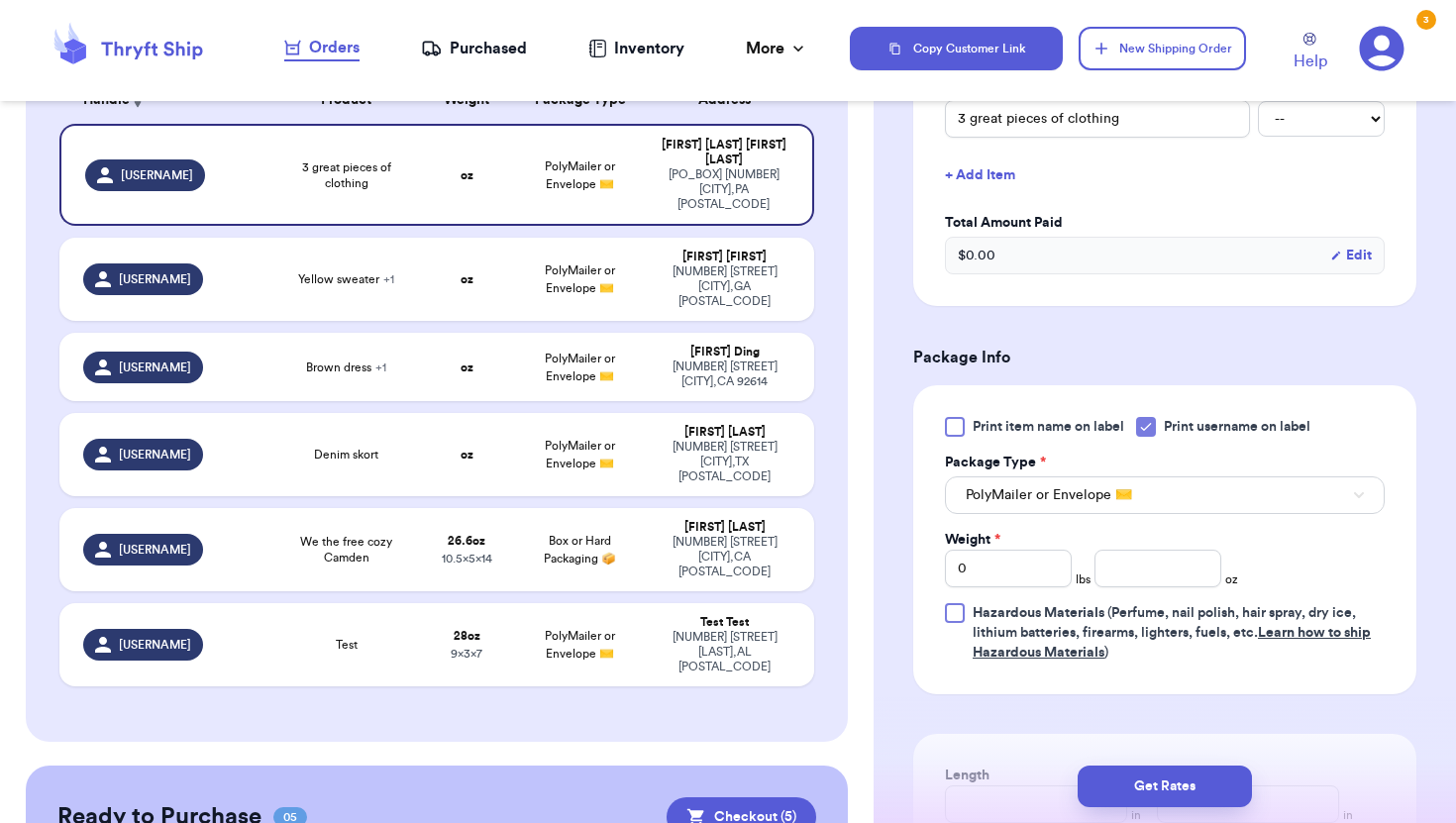 scroll, scrollTop: 555, scrollLeft: 0, axis: vertical 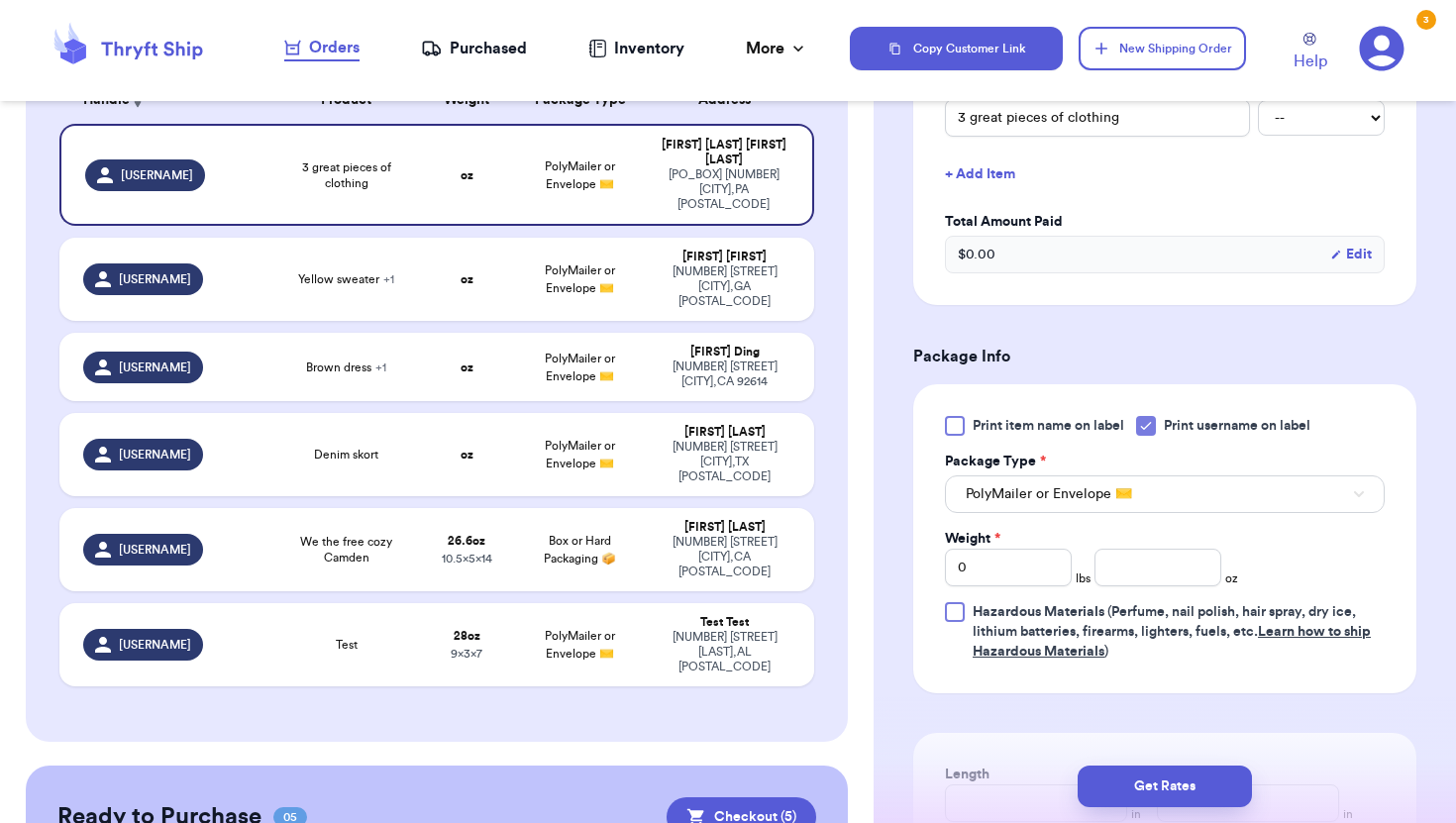 type 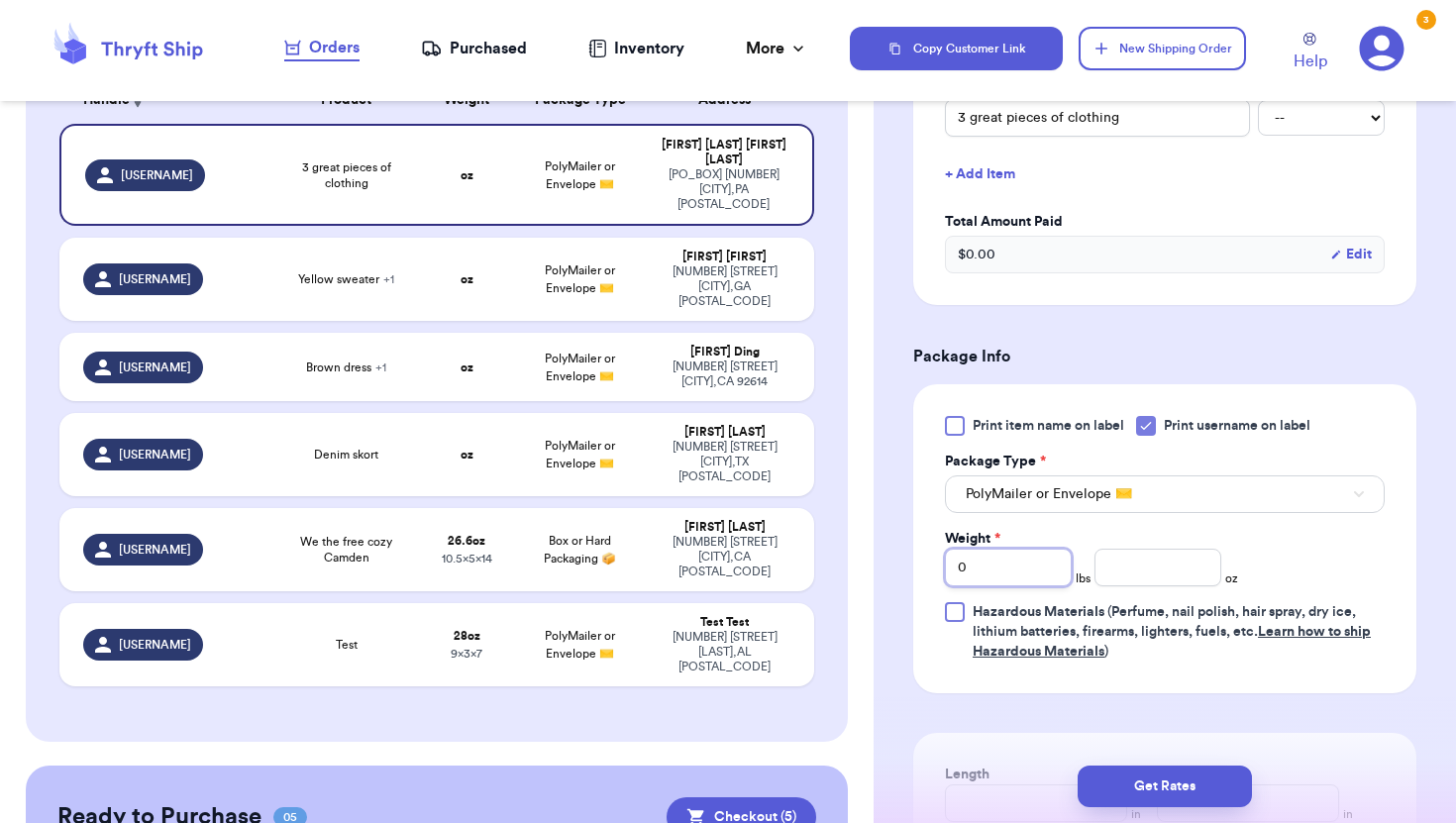 click on "0" at bounding box center (1008, 567) 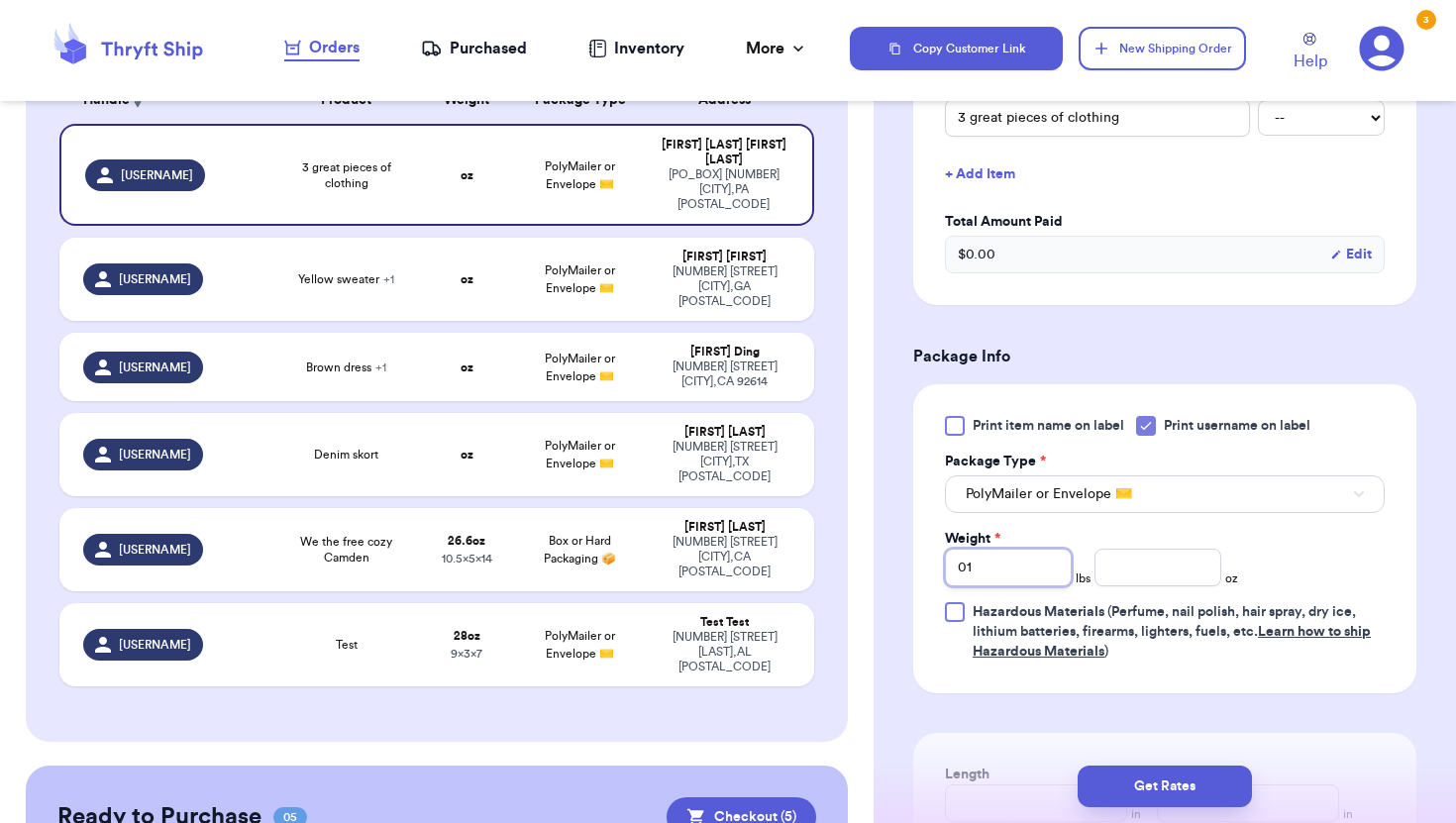 type 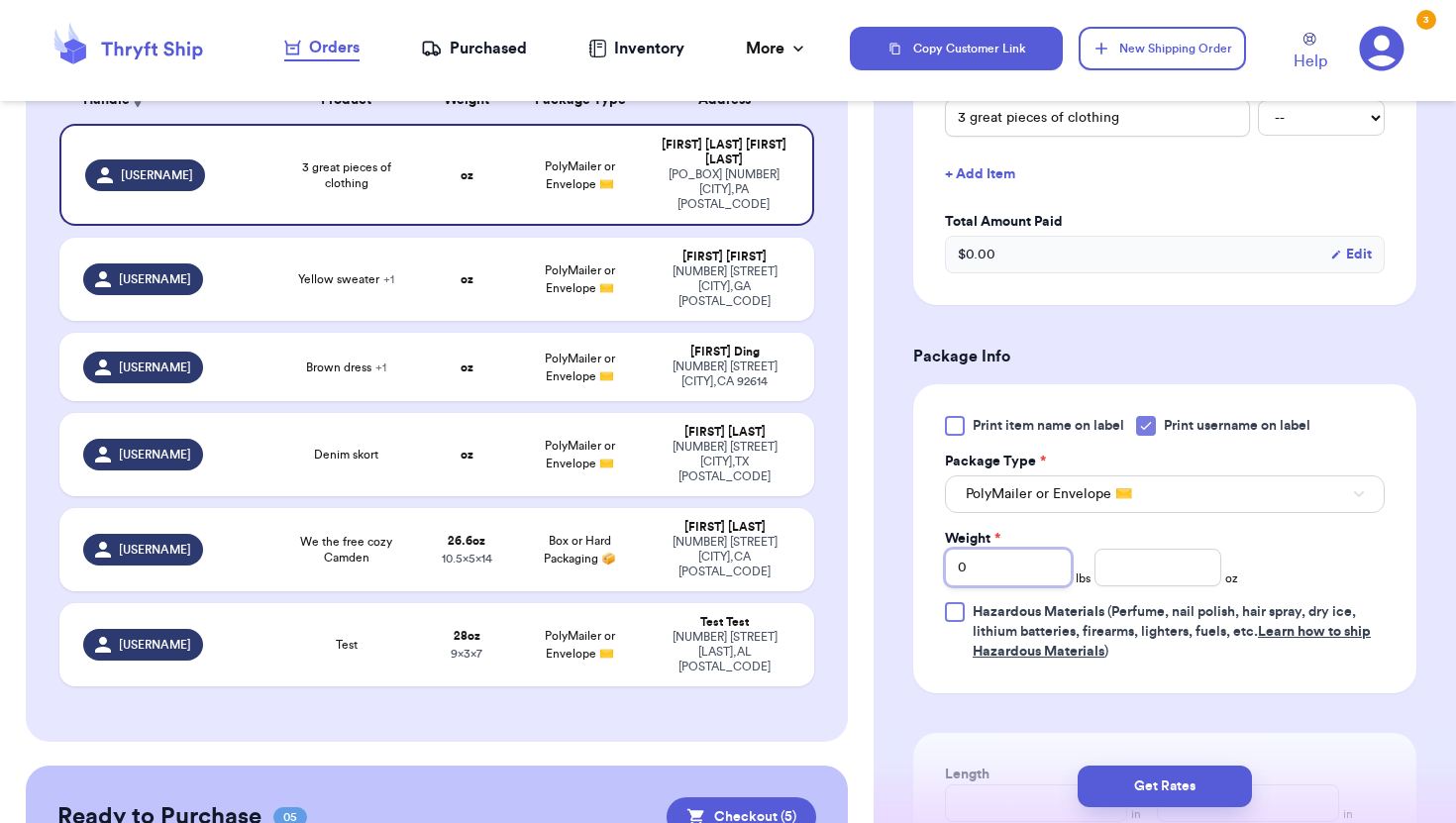 type 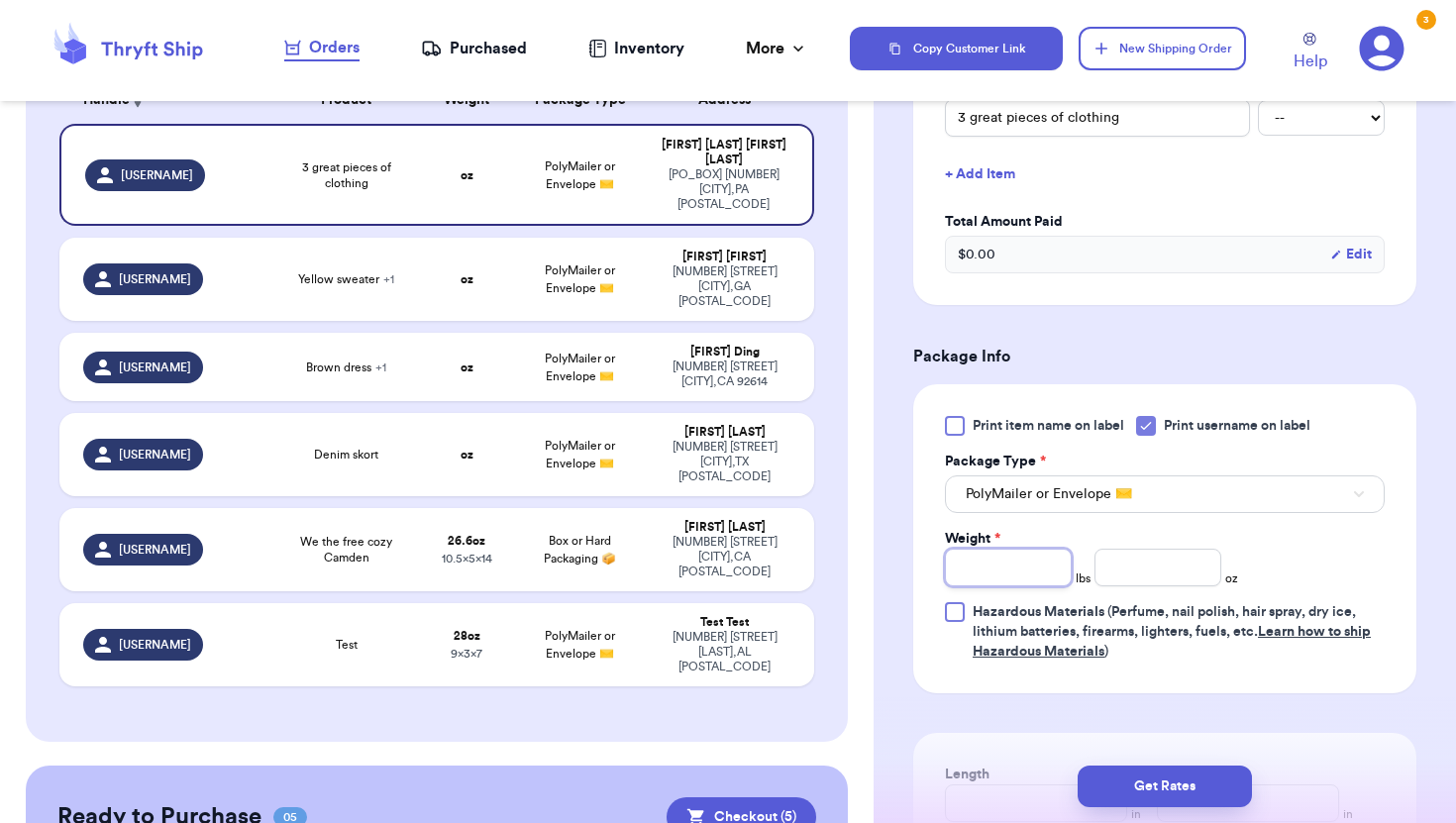 type on "1" 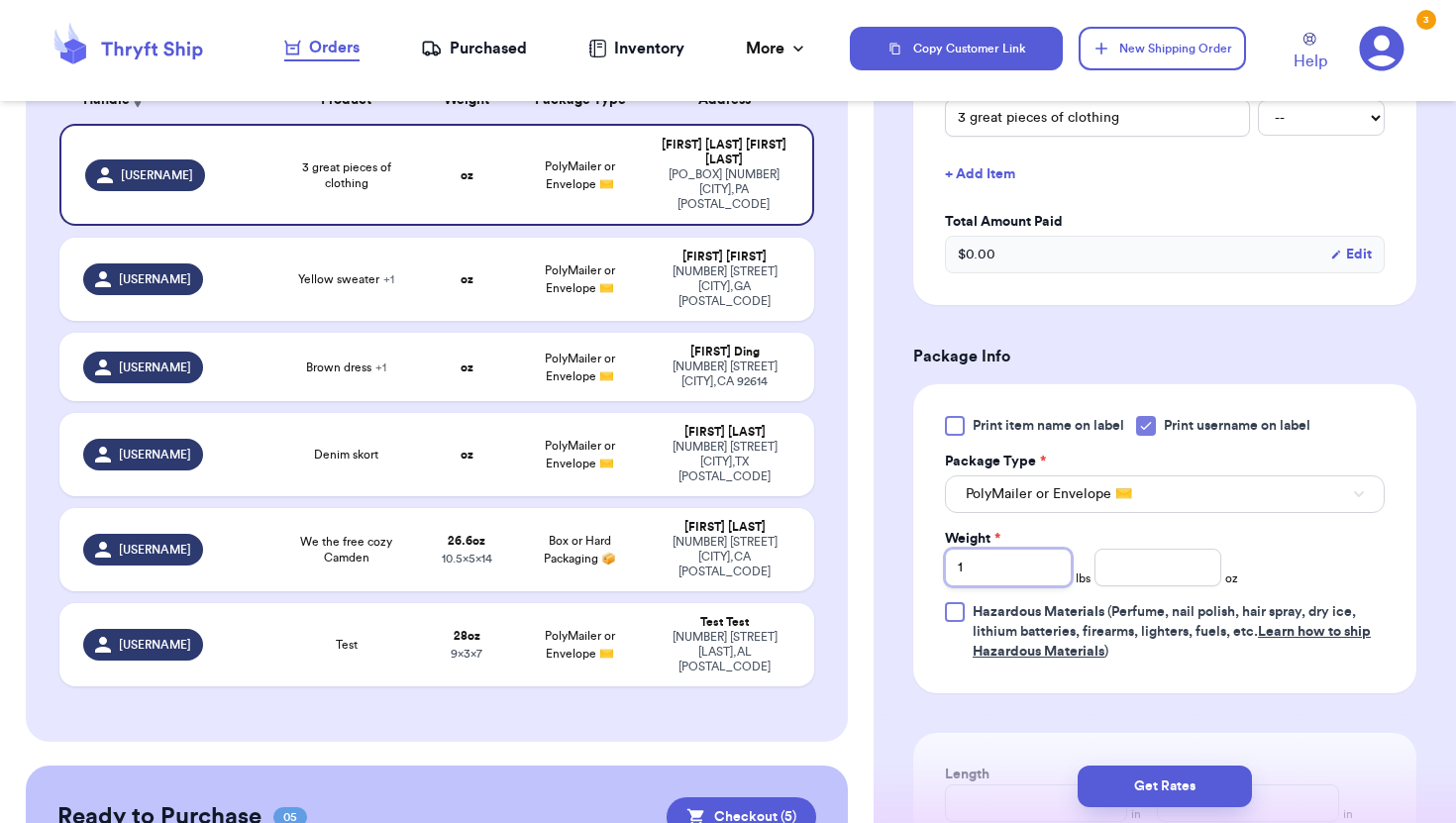 type 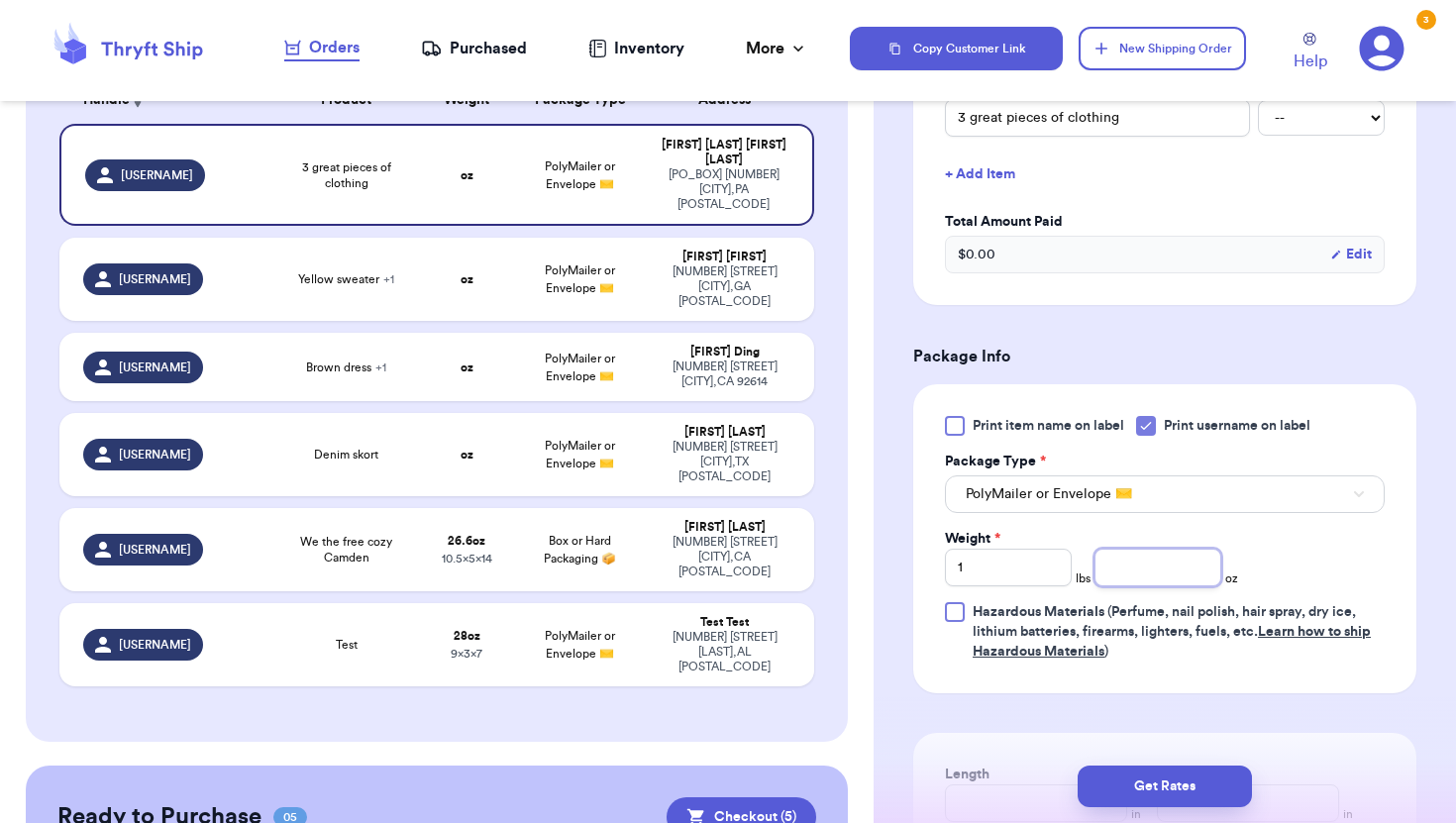 click at bounding box center (1158, 567) 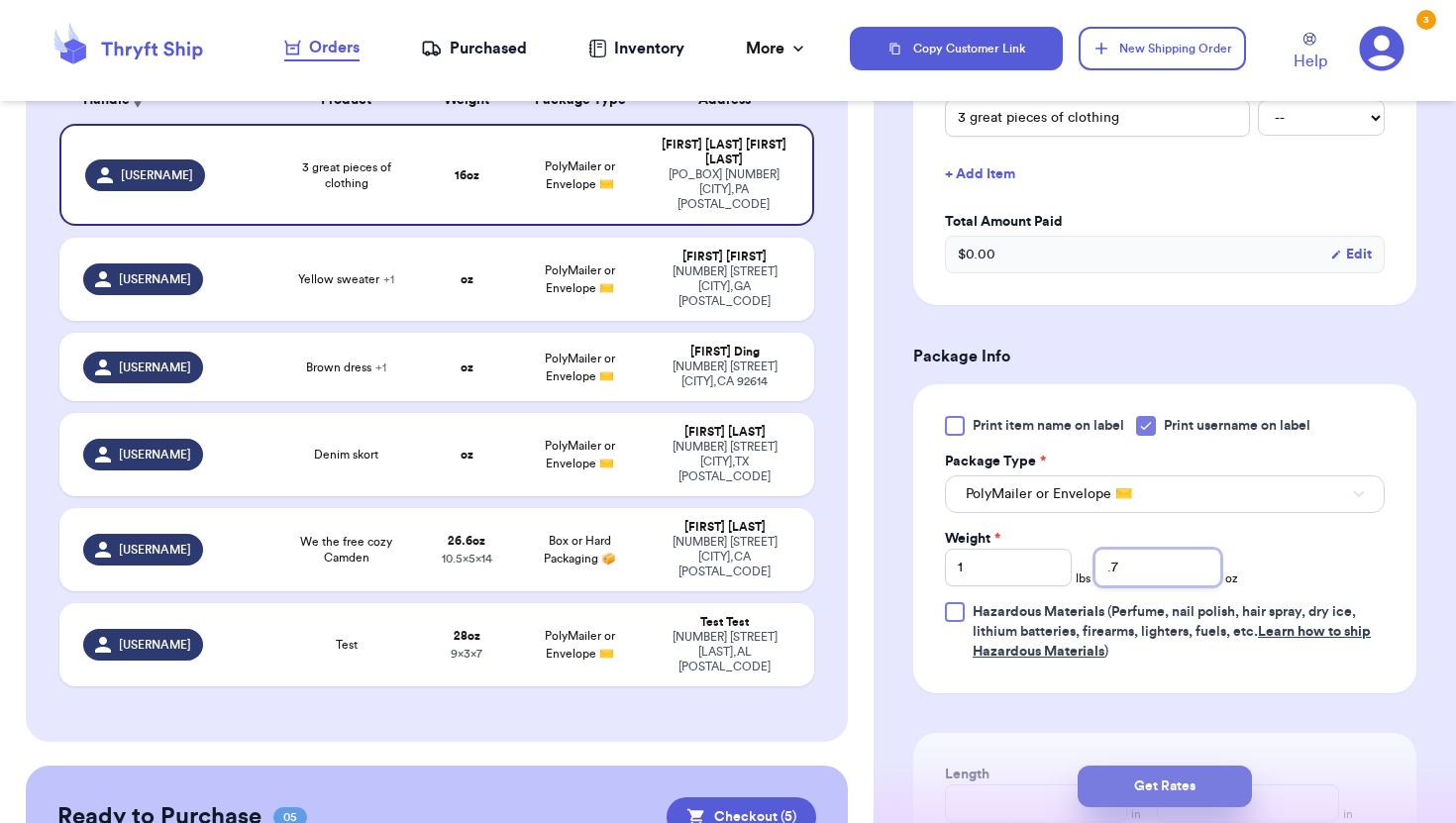 type on ".7" 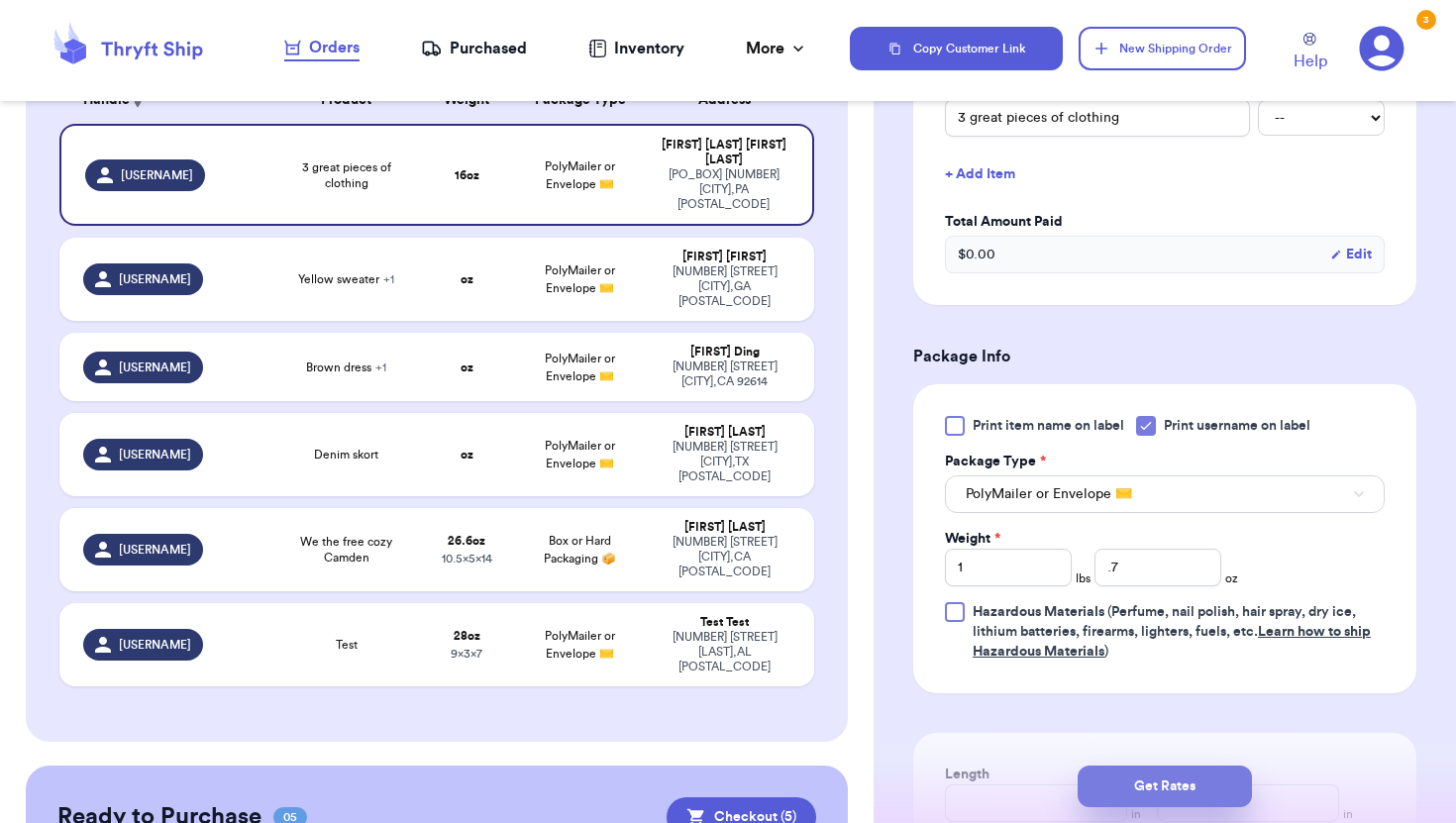 click on "Get Rates" at bounding box center [1165, 786] 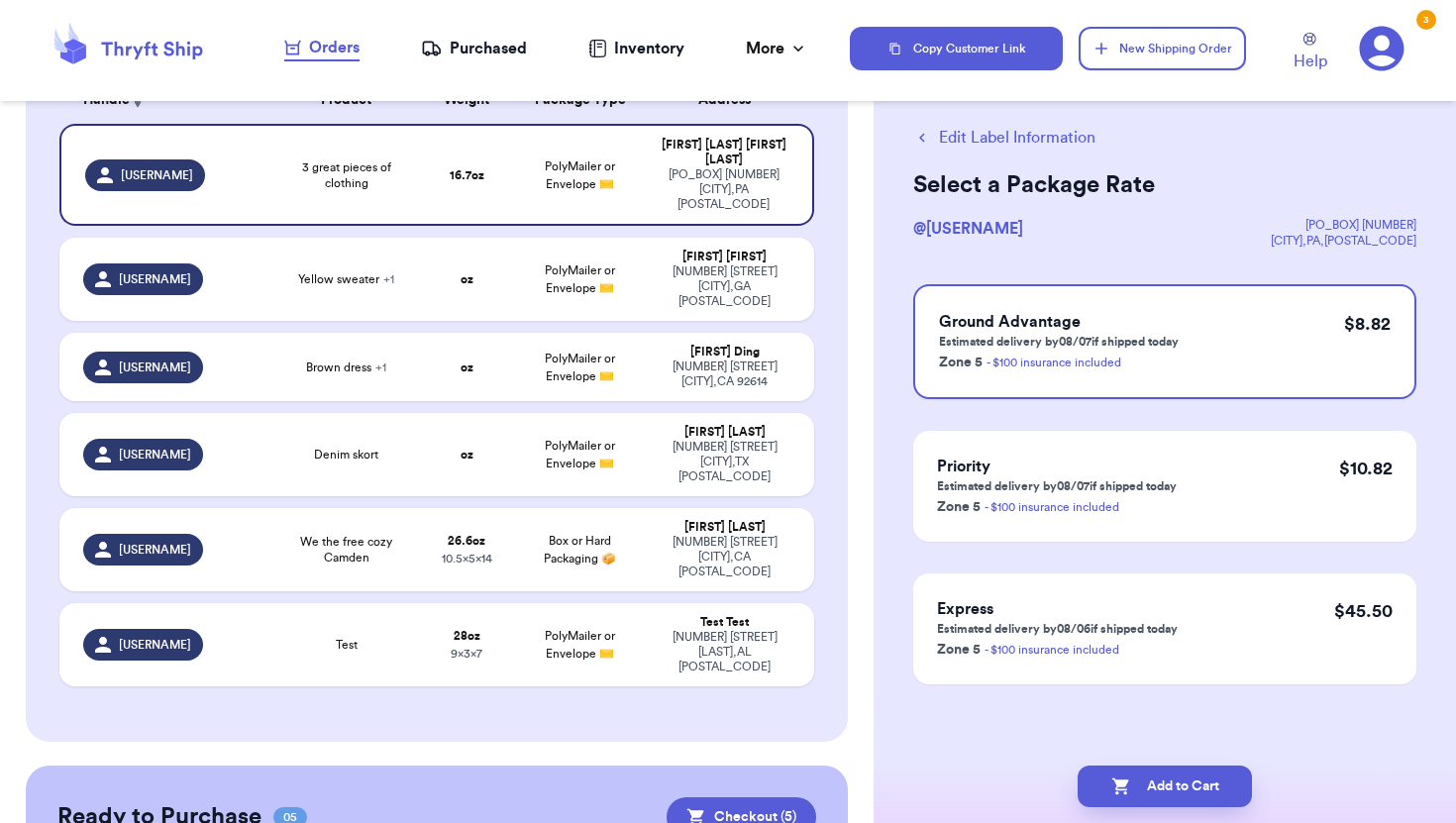 scroll, scrollTop: 0, scrollLeft: 0, axis: both 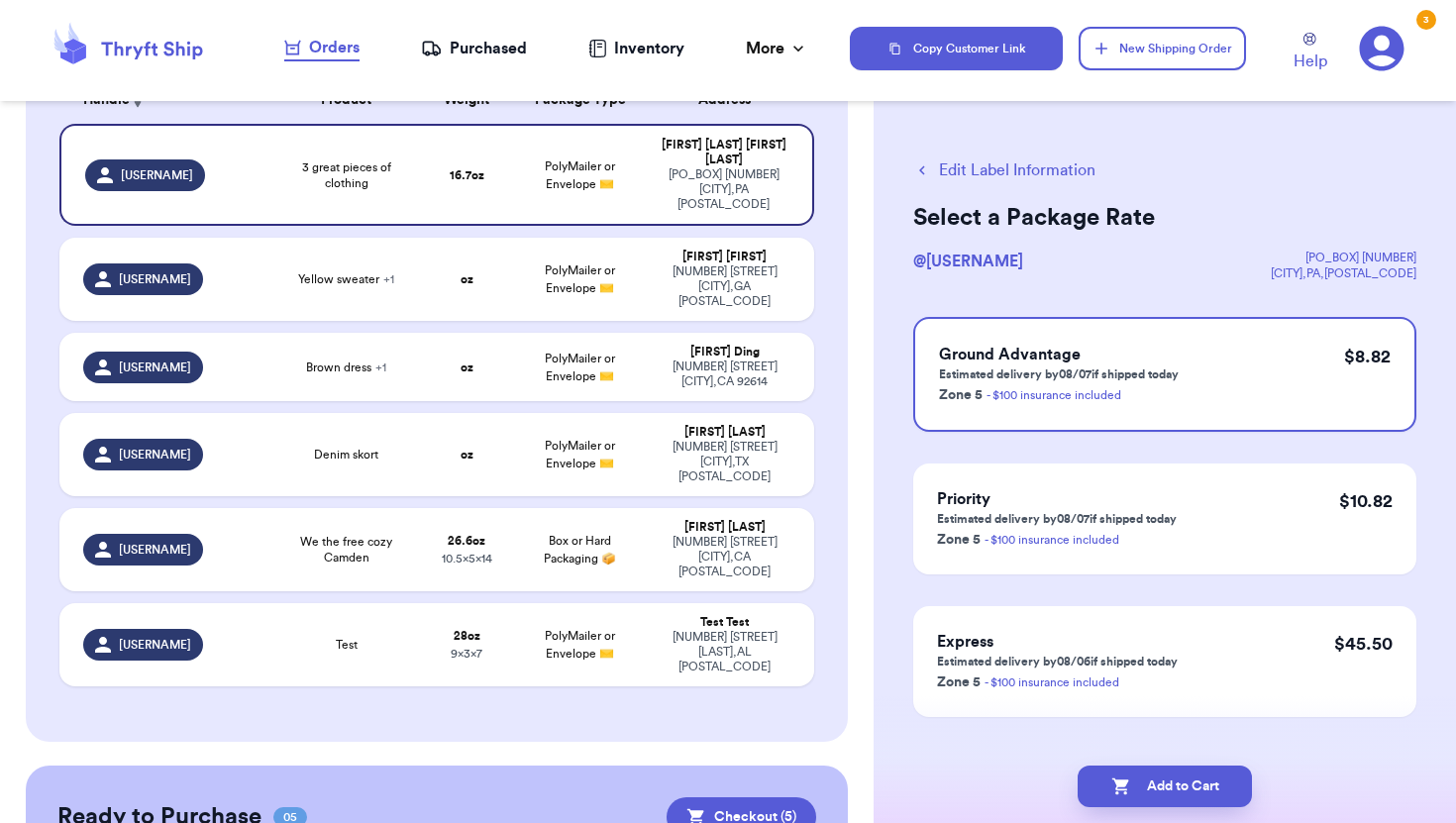 click on "Add to Cart" at bounding box center [1165, 786] 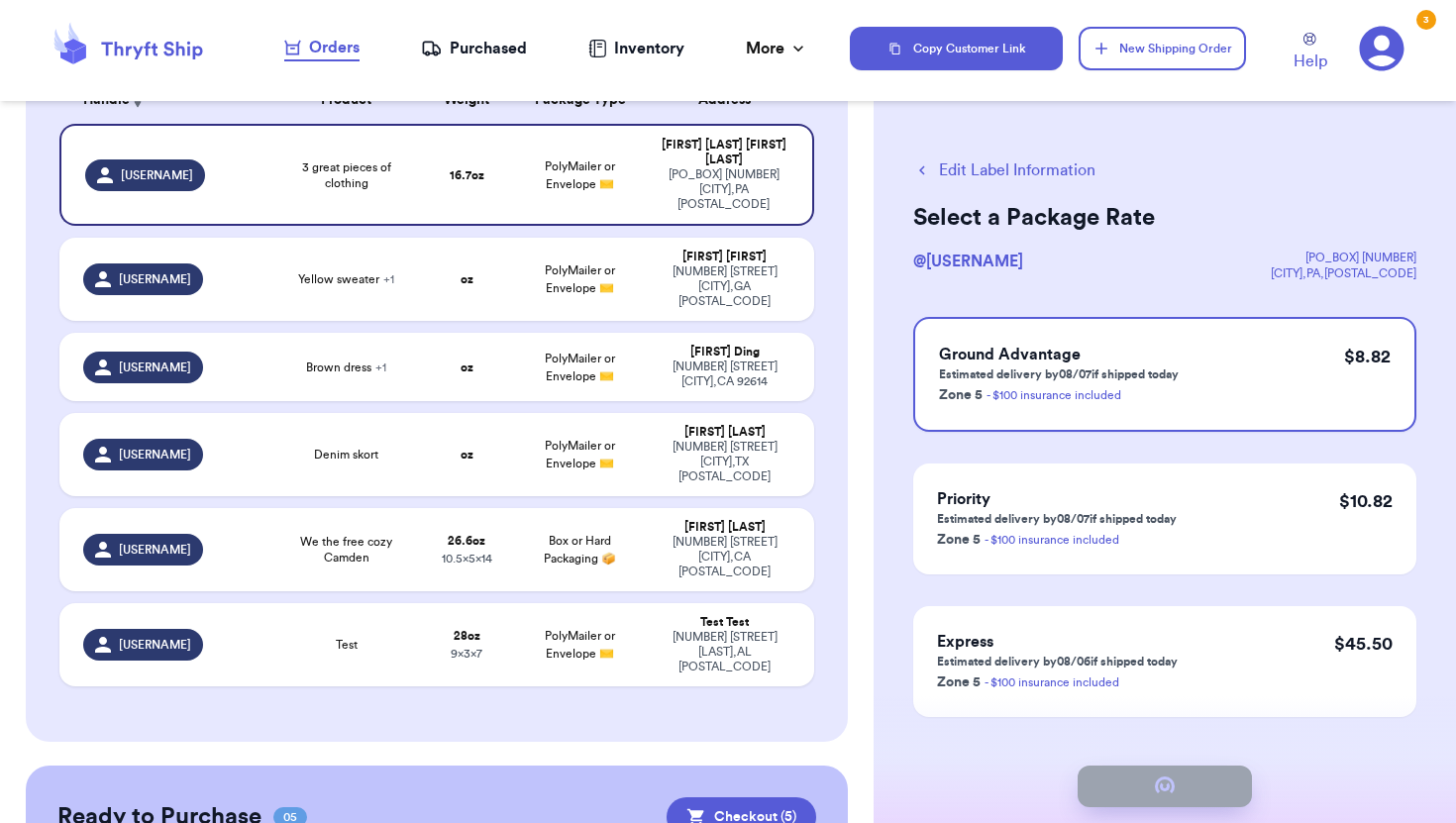 checkbox on "true" 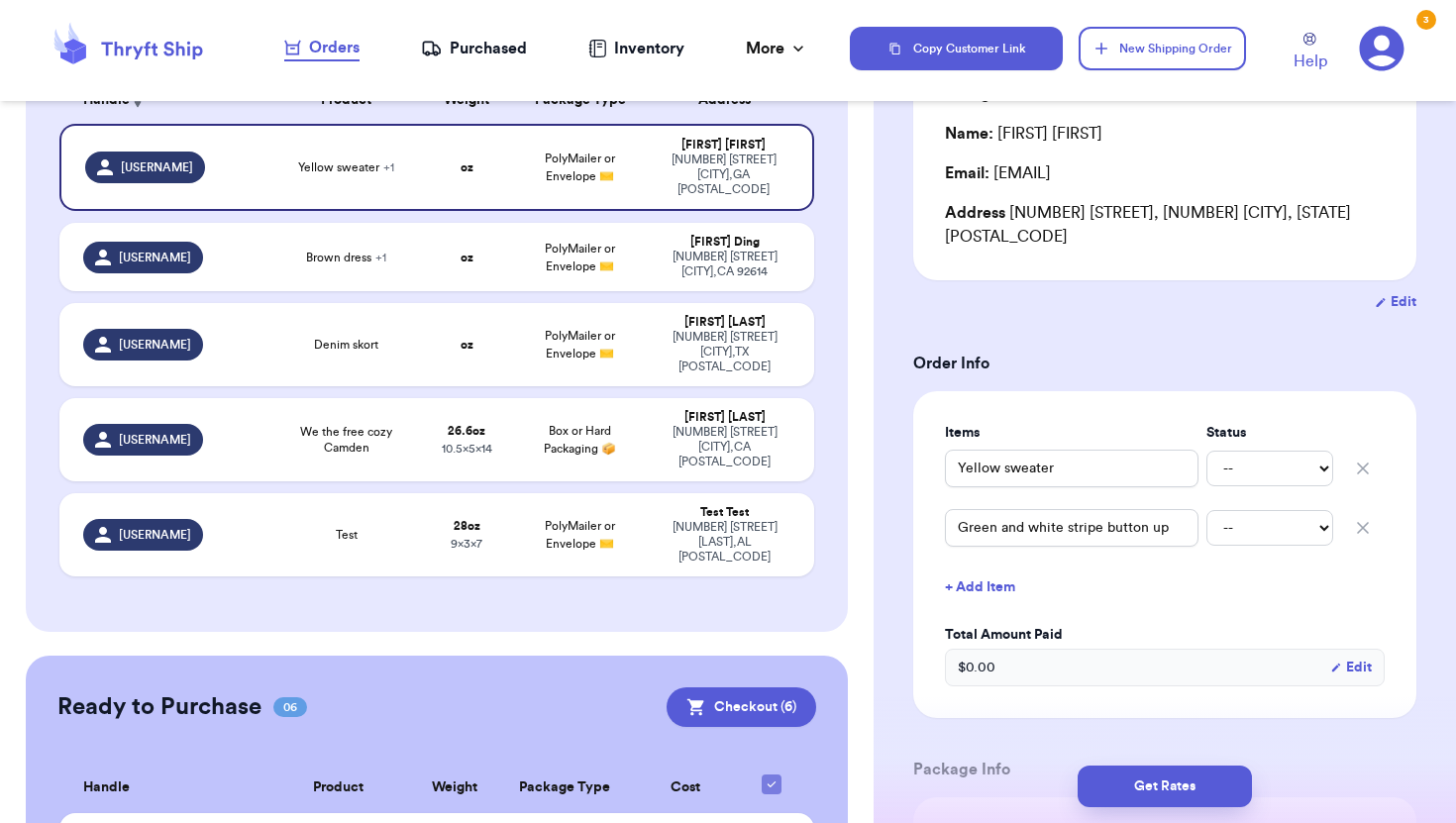 scroll, scrollTop: 209, scrollLeft: 0, axis: vertical 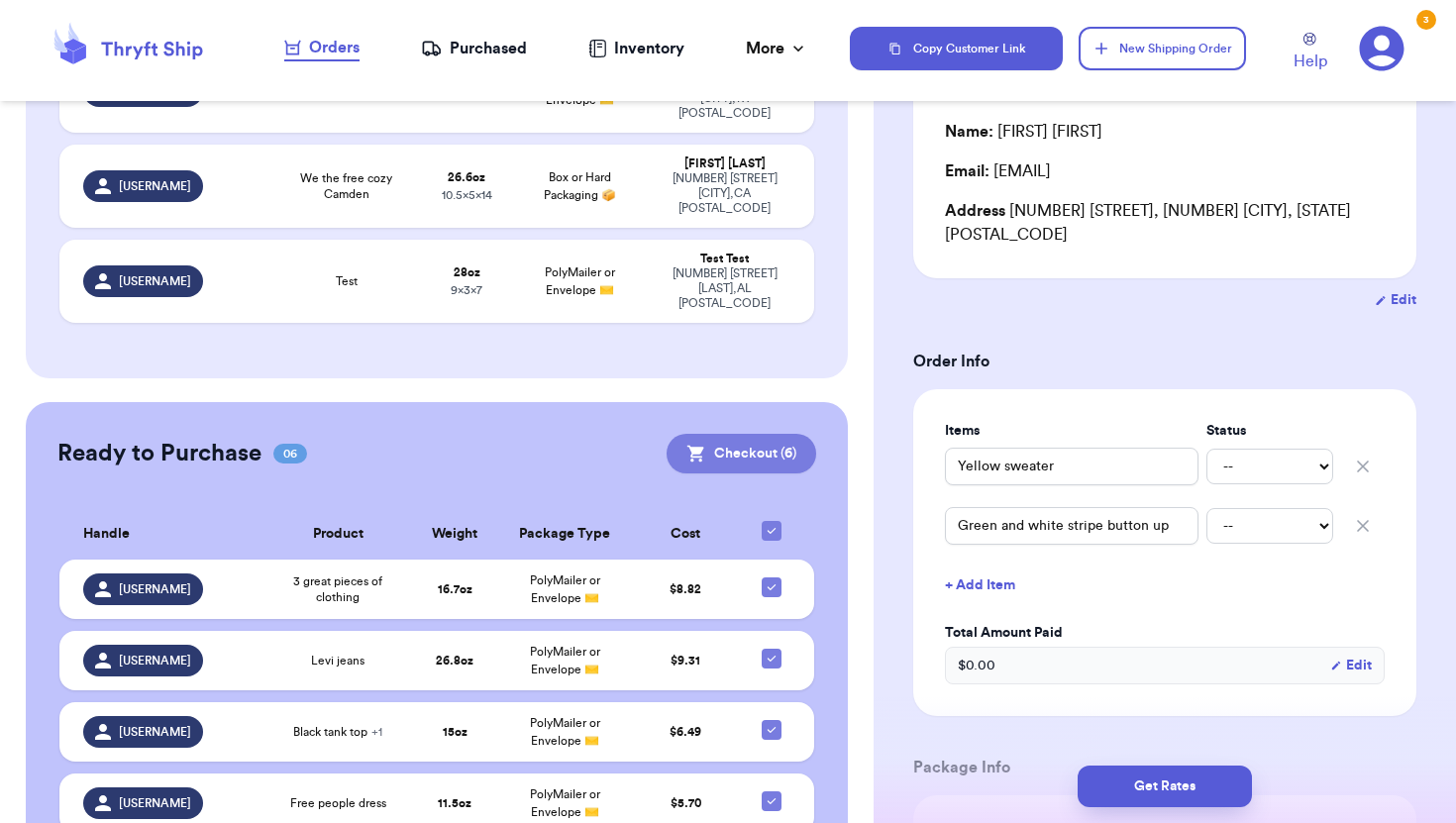 click on "Checkout ( 6 )" at bounding box center (741, 454) 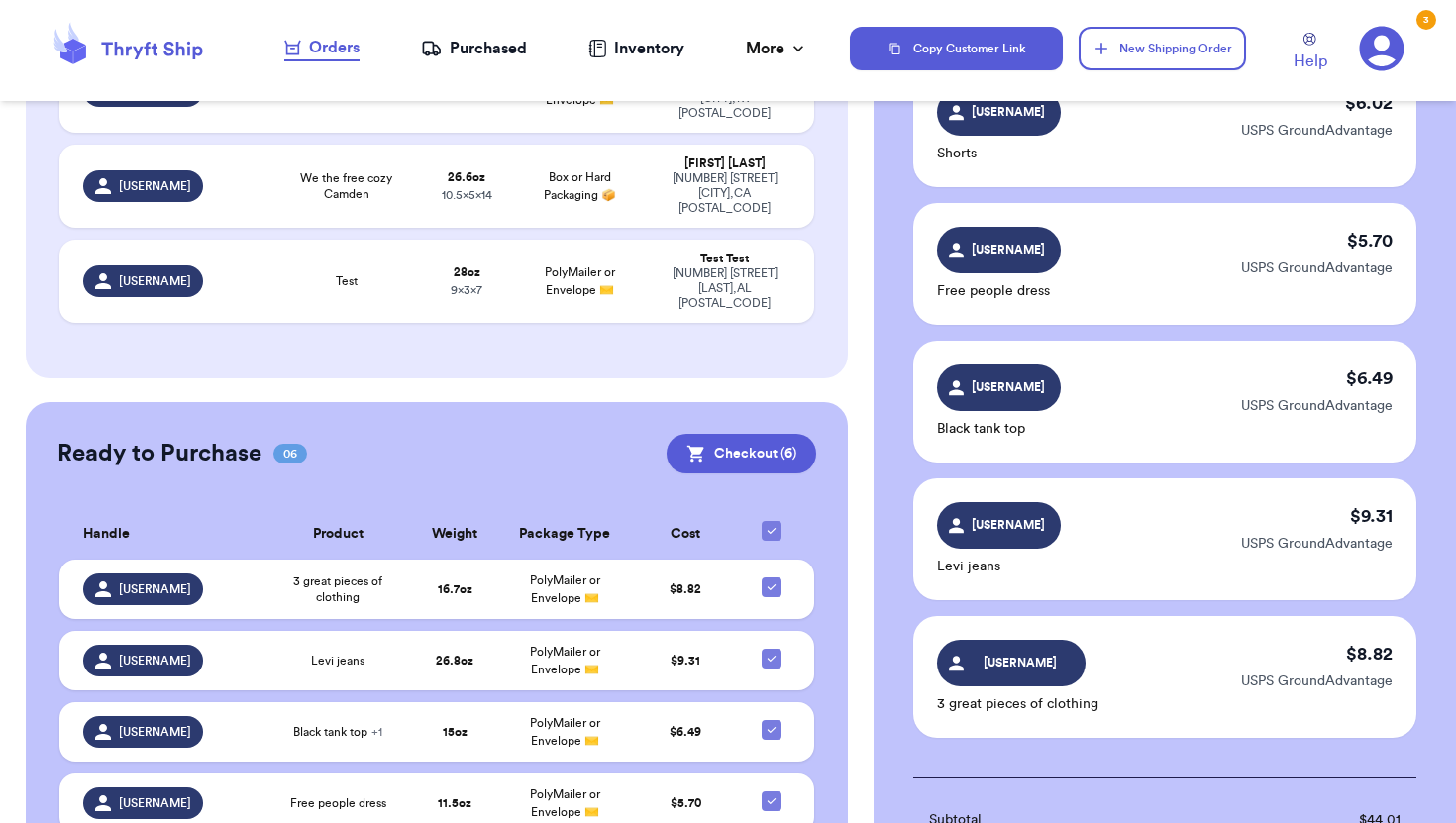 scroll, scrollTop: 771, scrollLeft: 0, axis: vertical 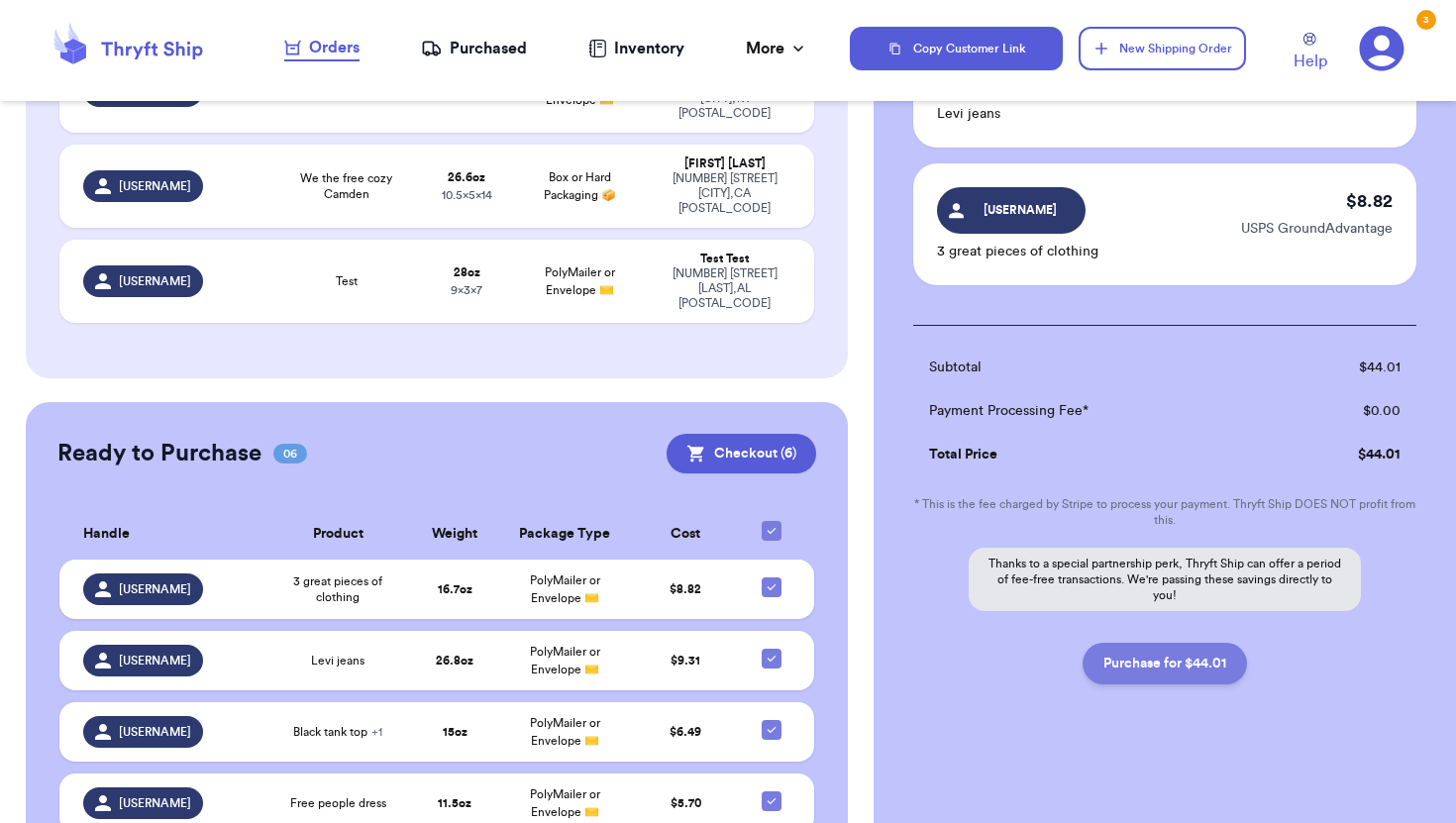 click on "Purchase for $44.01" at bounding box center [1165, 664] 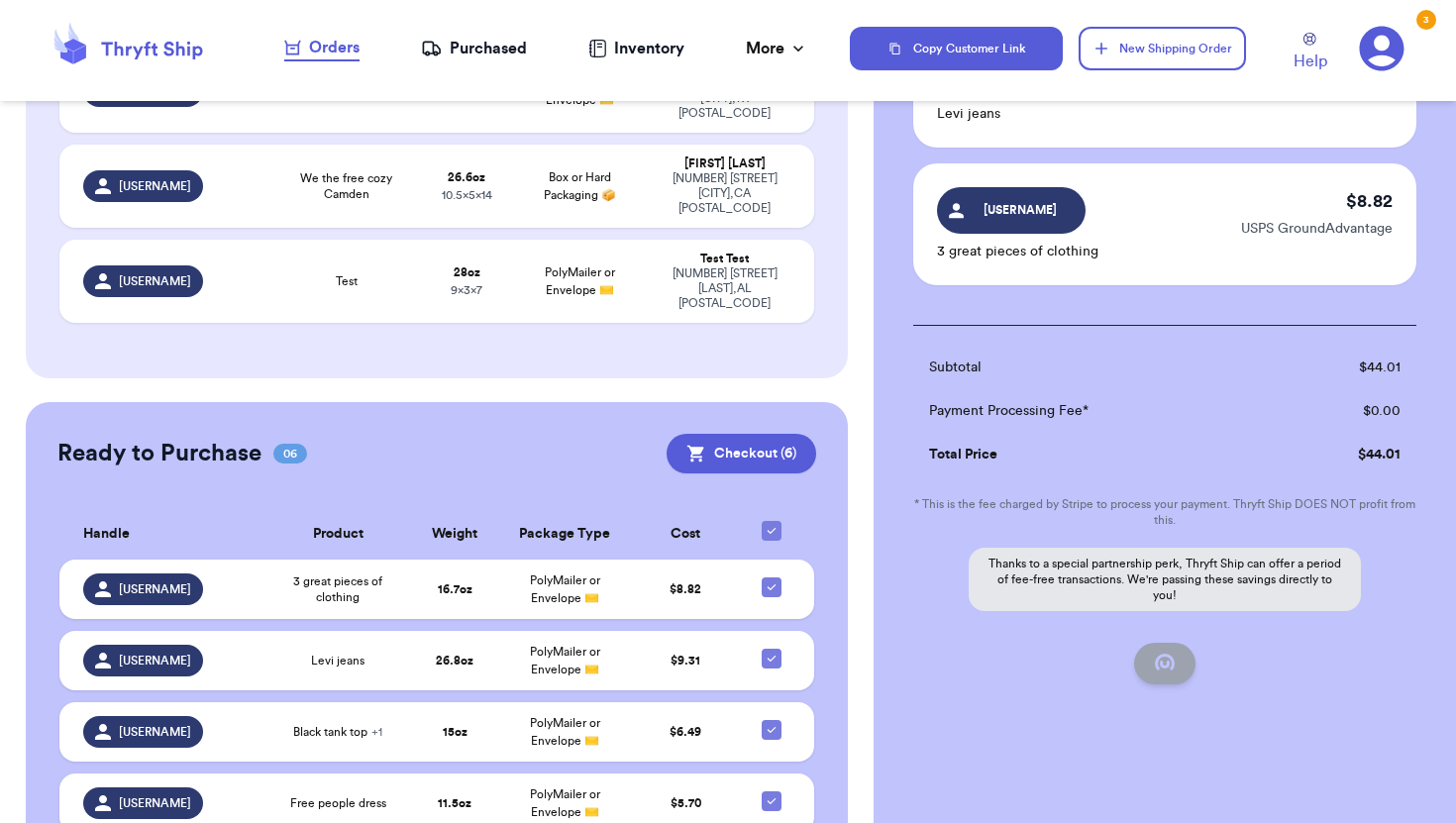 checkbox on "false" 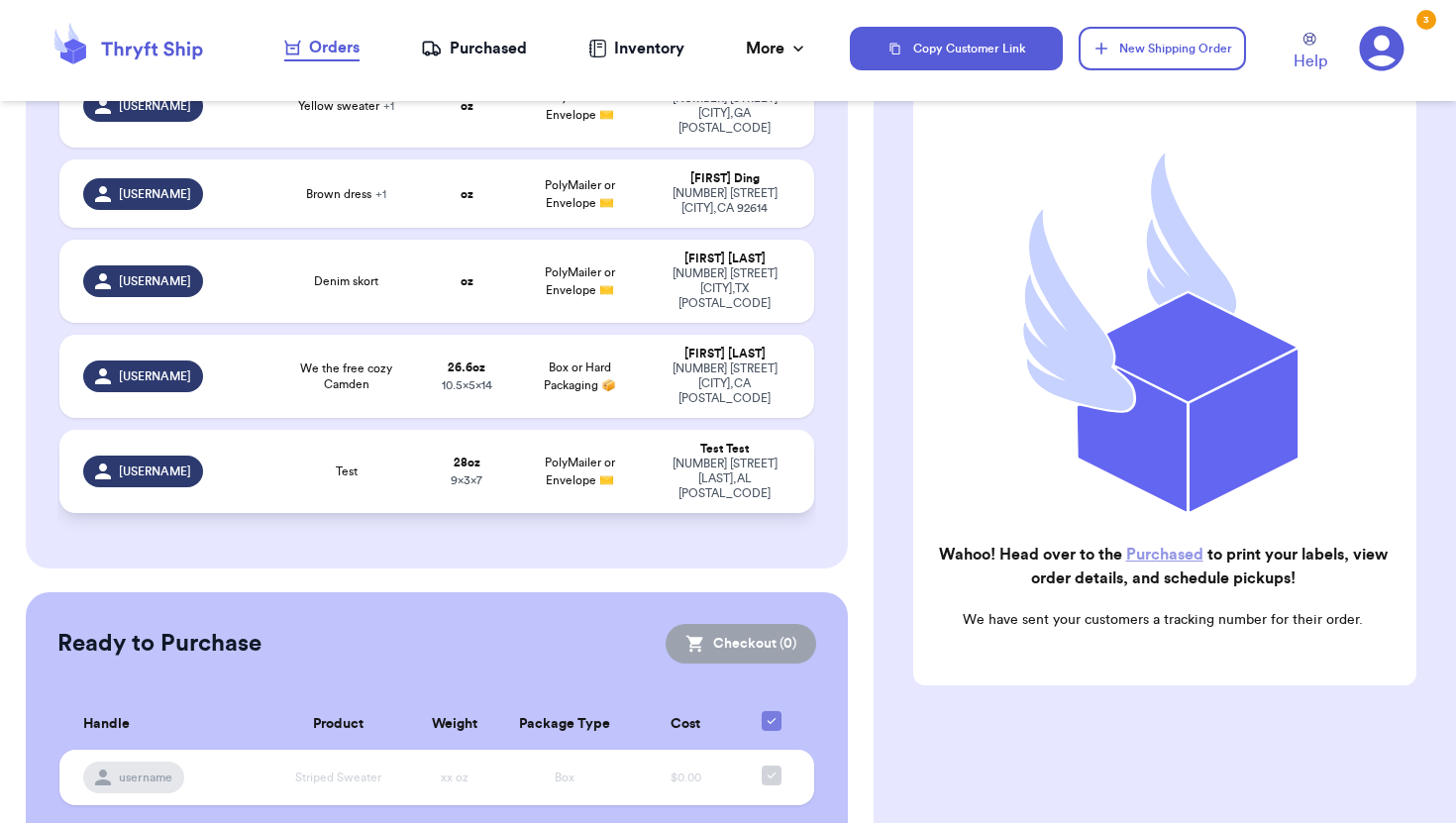 scroll, scrollTop: 0, scrollLeft: 0, axis: both 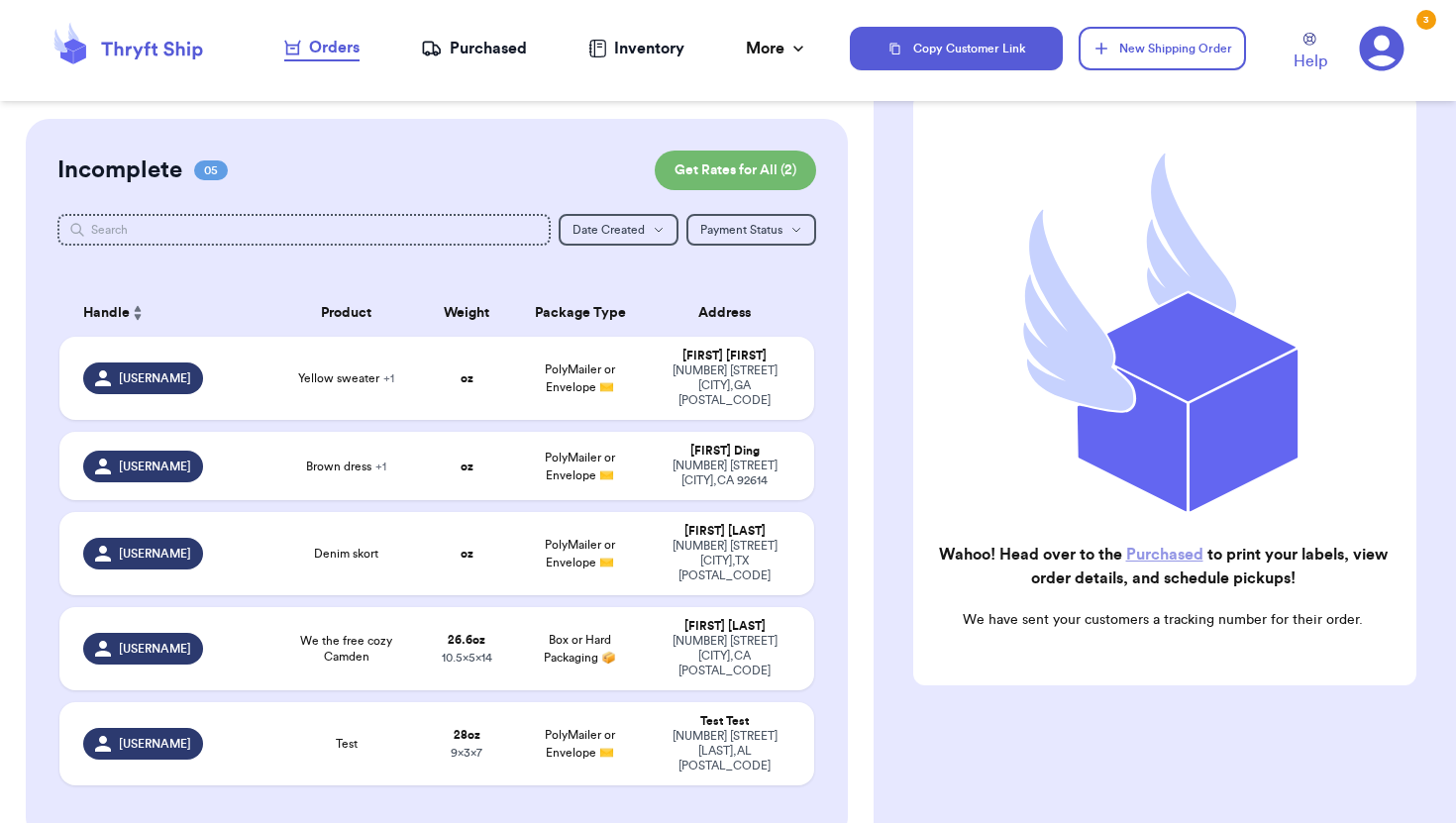 click on "Purchased" at bounding box center [473, 49] 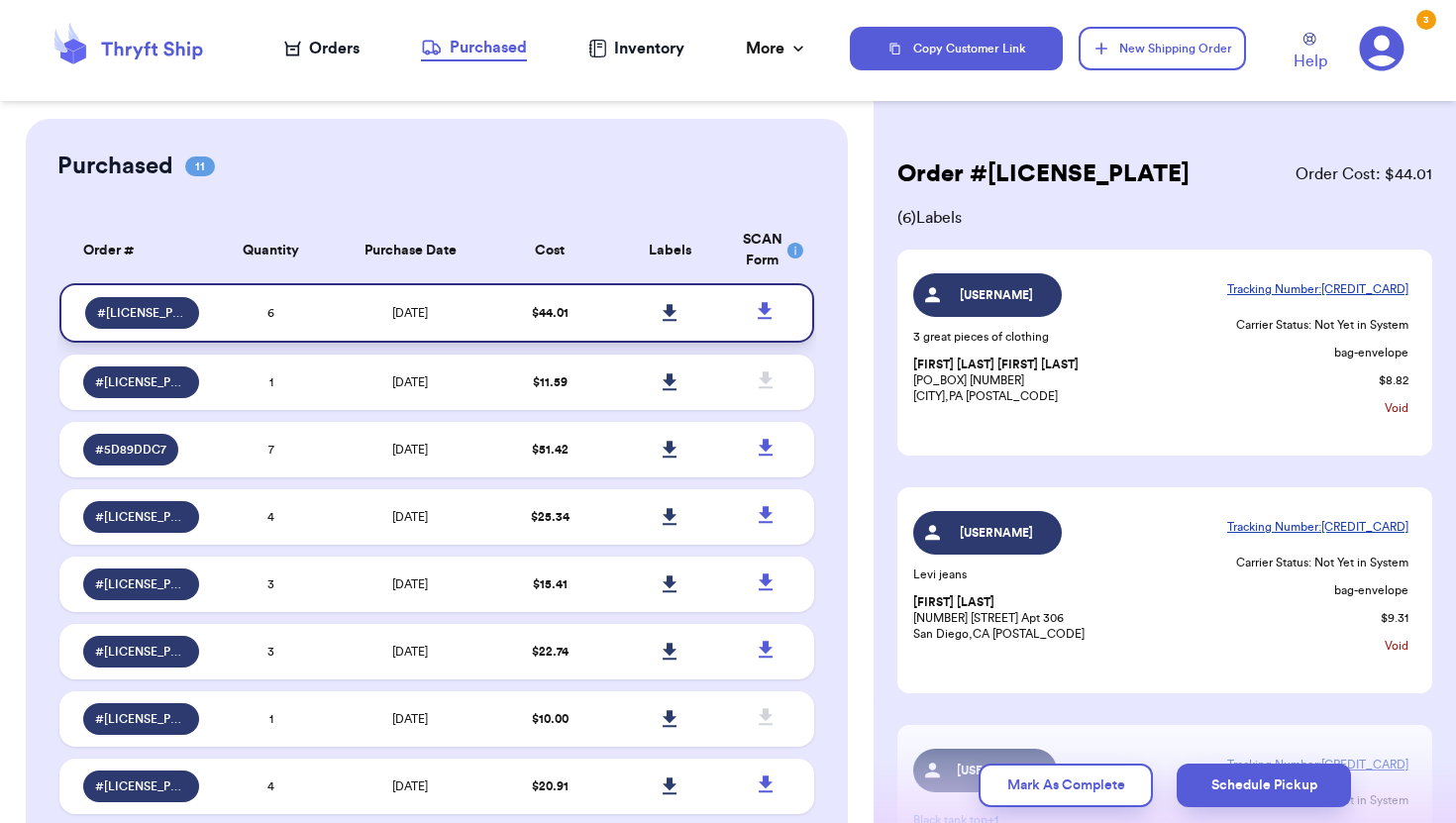 click 